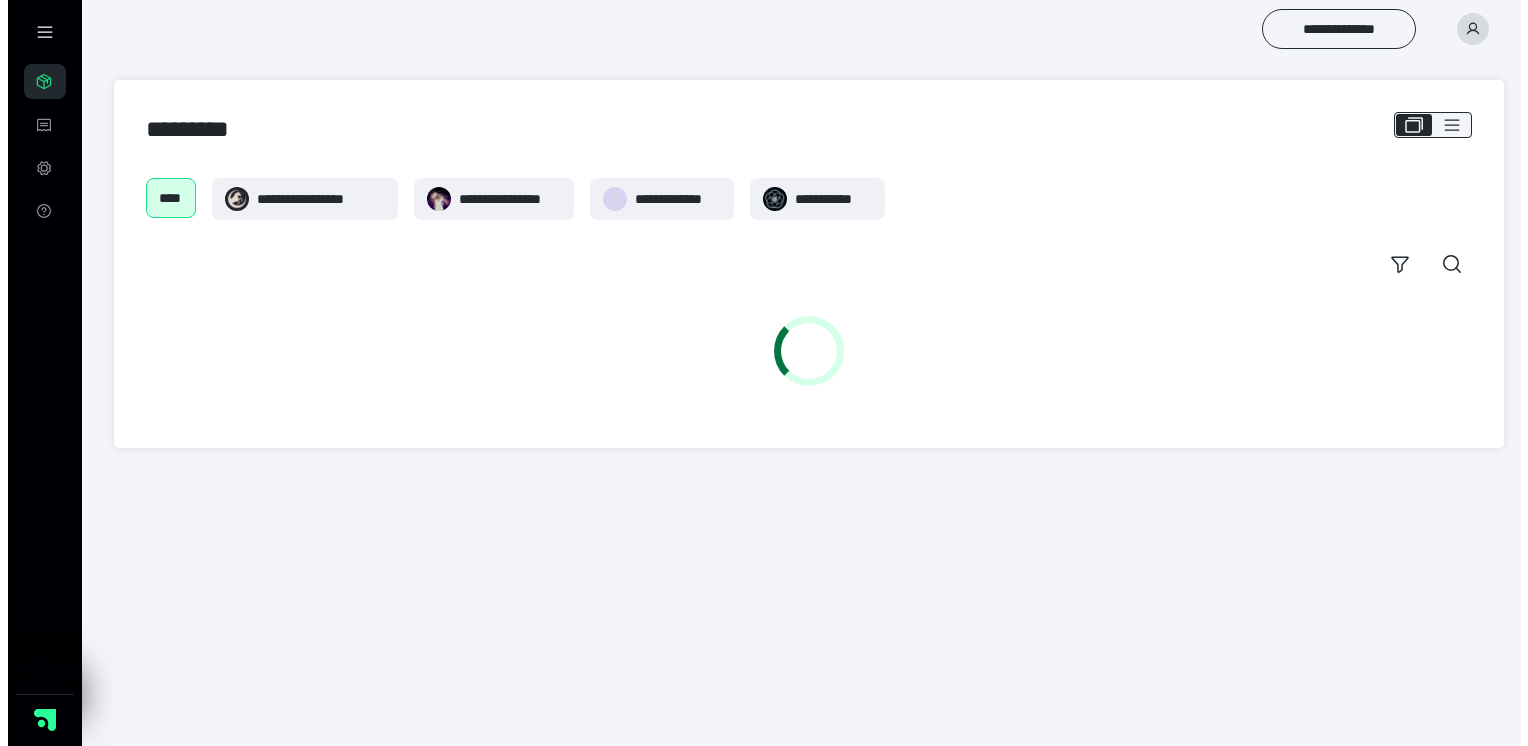 scroll, scrollTop: 0, scrollLeft: 0, axis: both 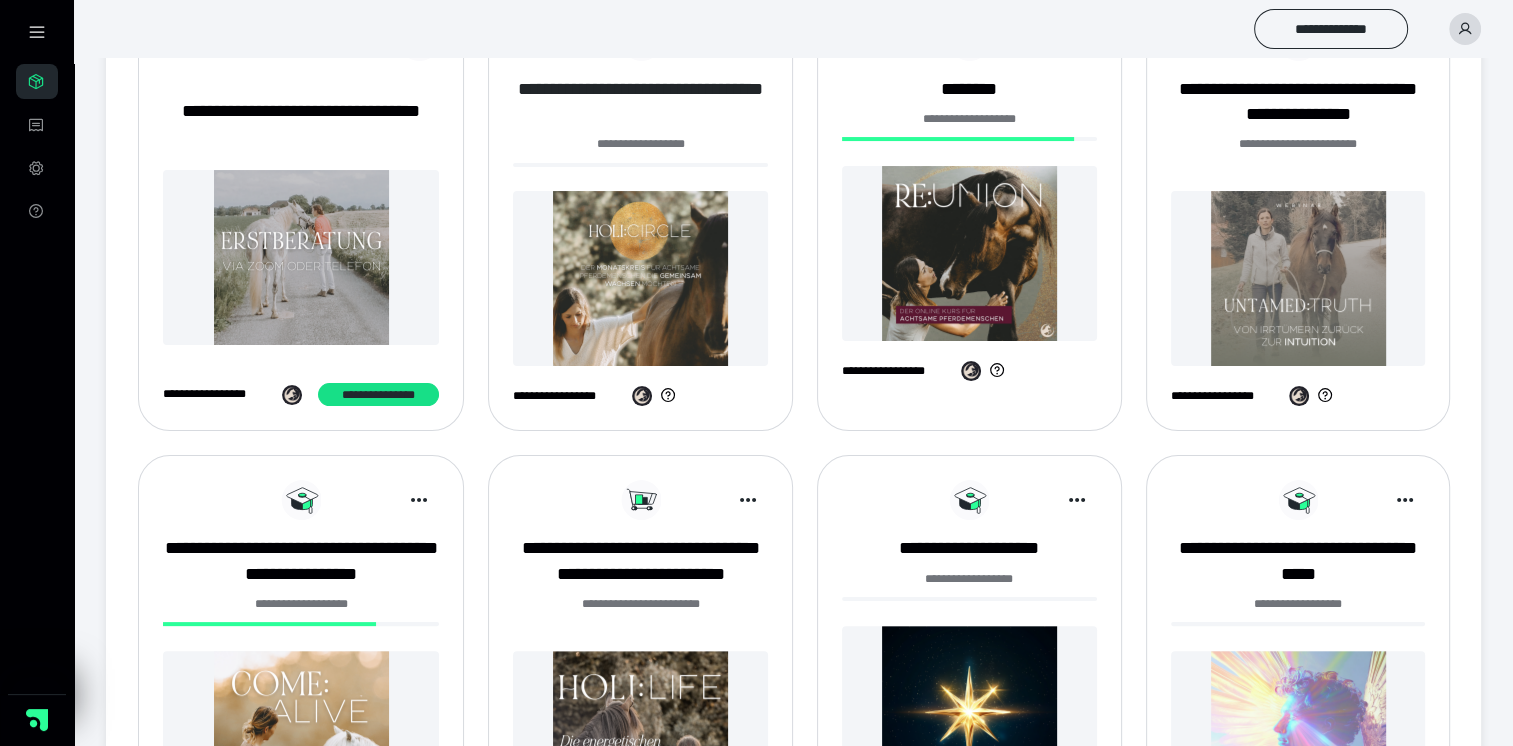 click on "**********" at bounding box center [640, 102] 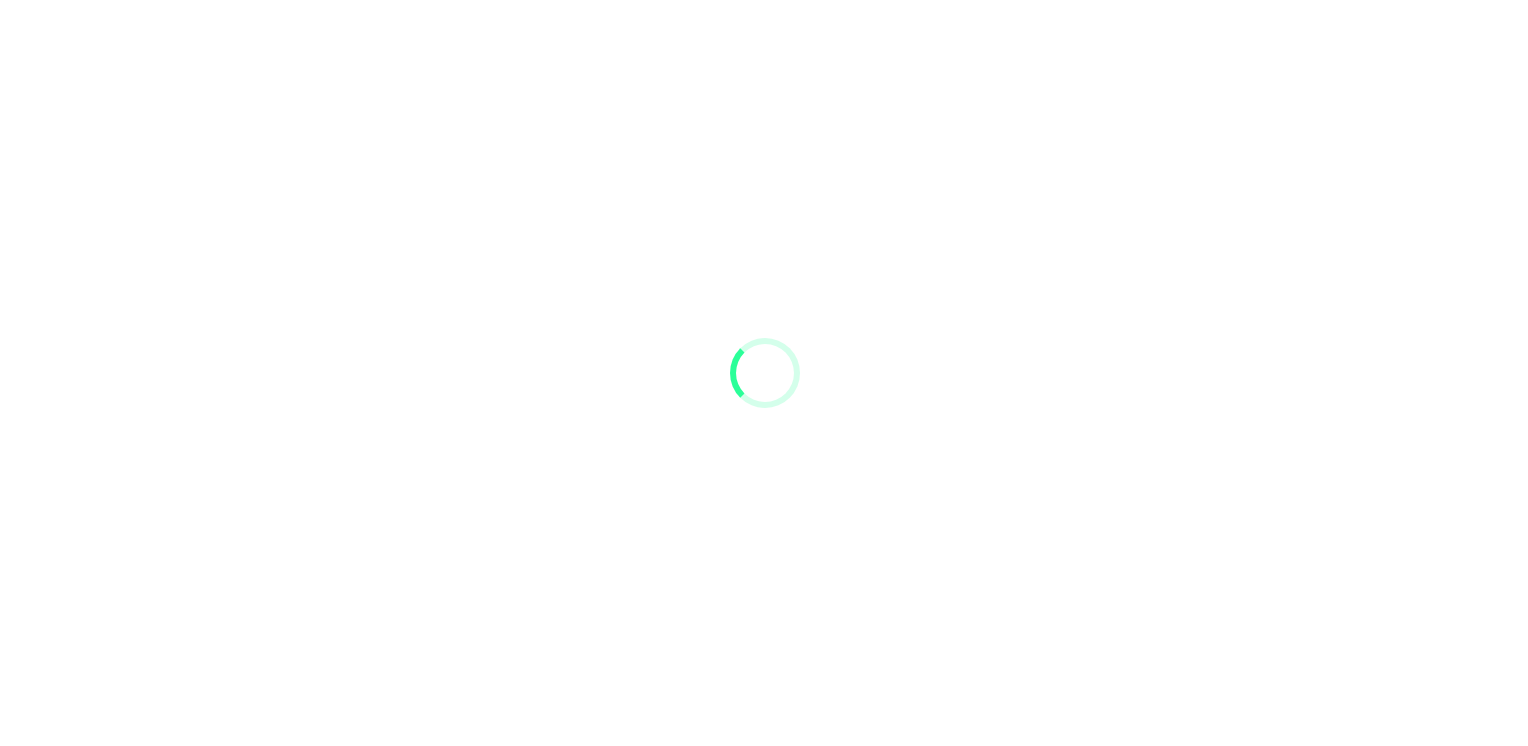 scroll, scrollTop: 0, scrollLeft: 0, axis: both 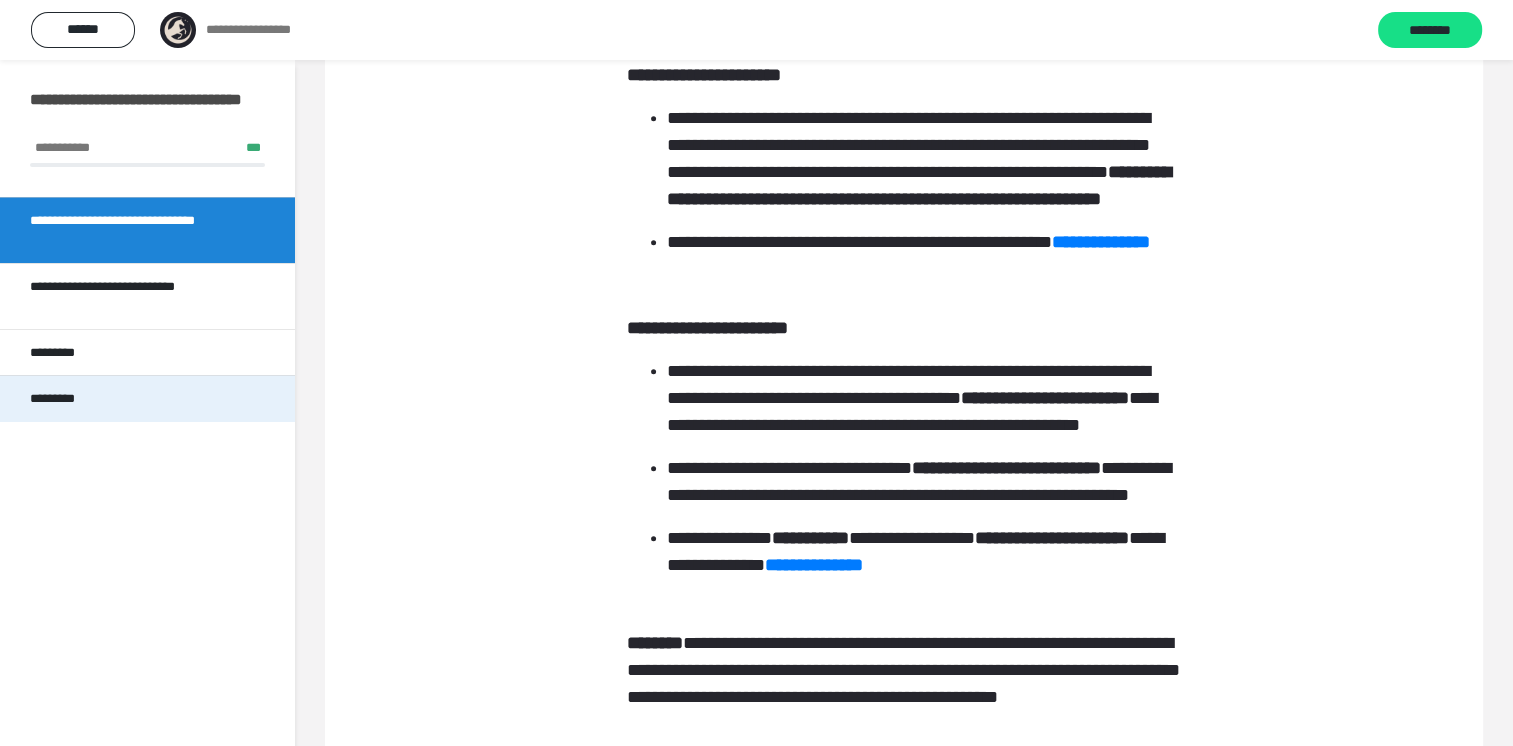 click on "*********" at bounding box center (61, 399) 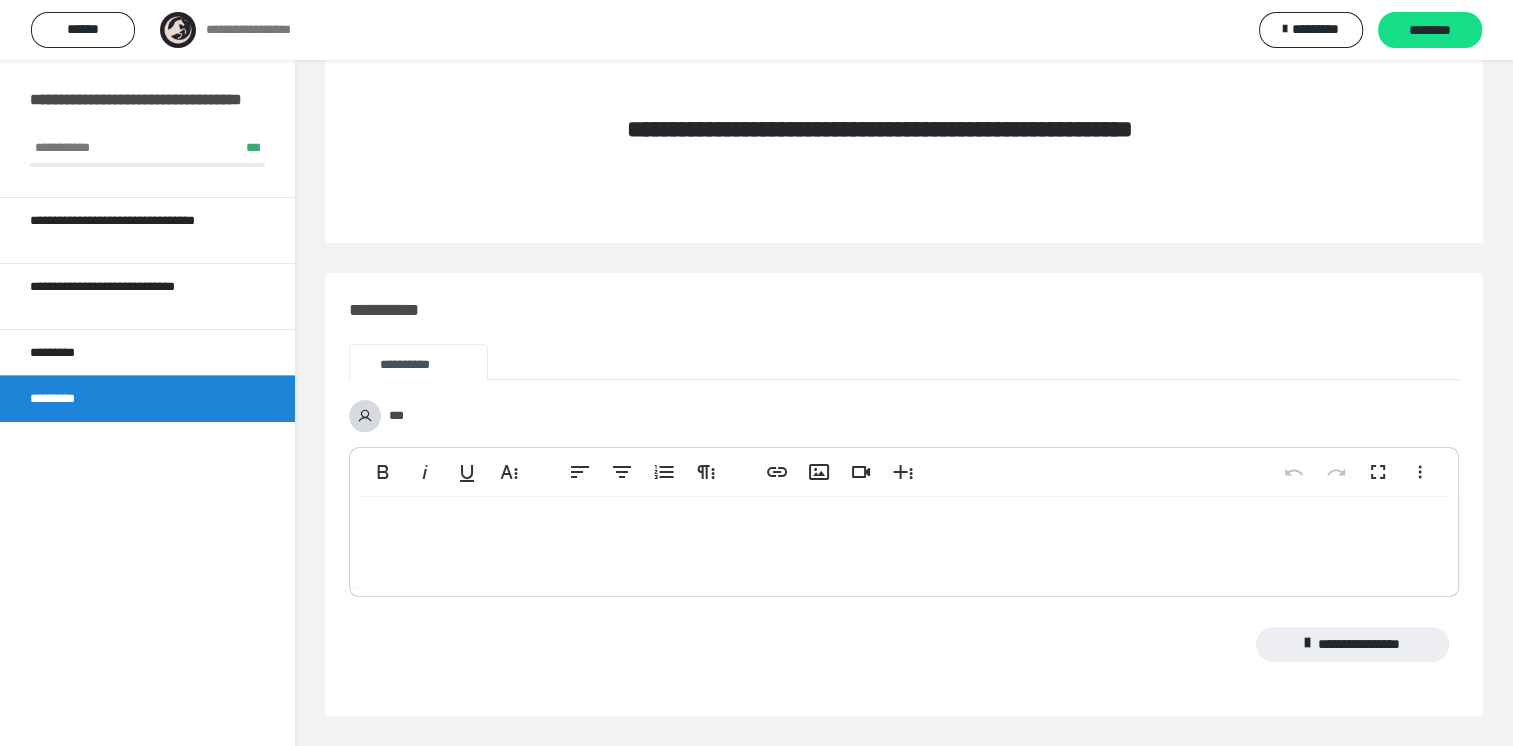 scroll, scrollTop: 945, scrollLeft: 0, axis: vertical 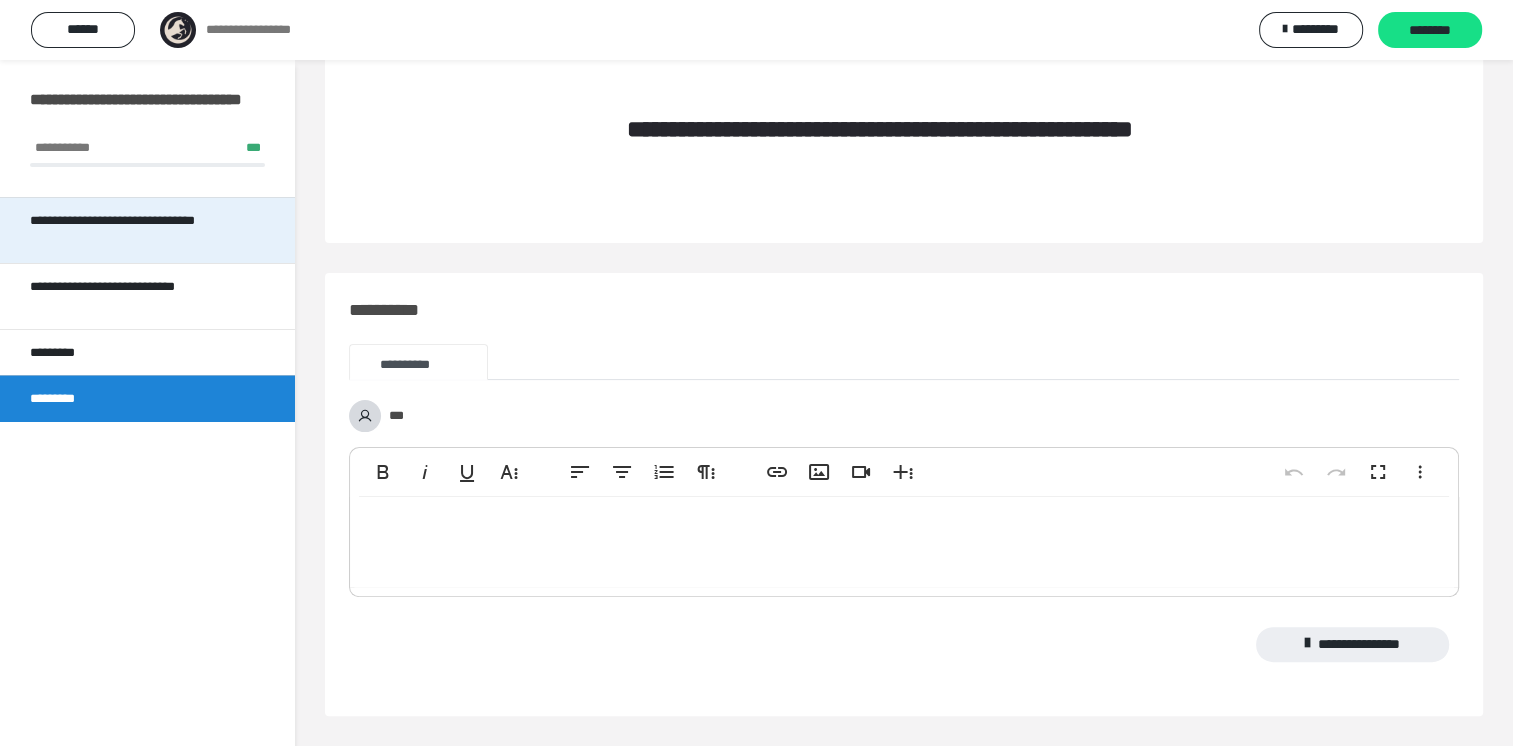 click on "**********" at bounding box center (139, 230) 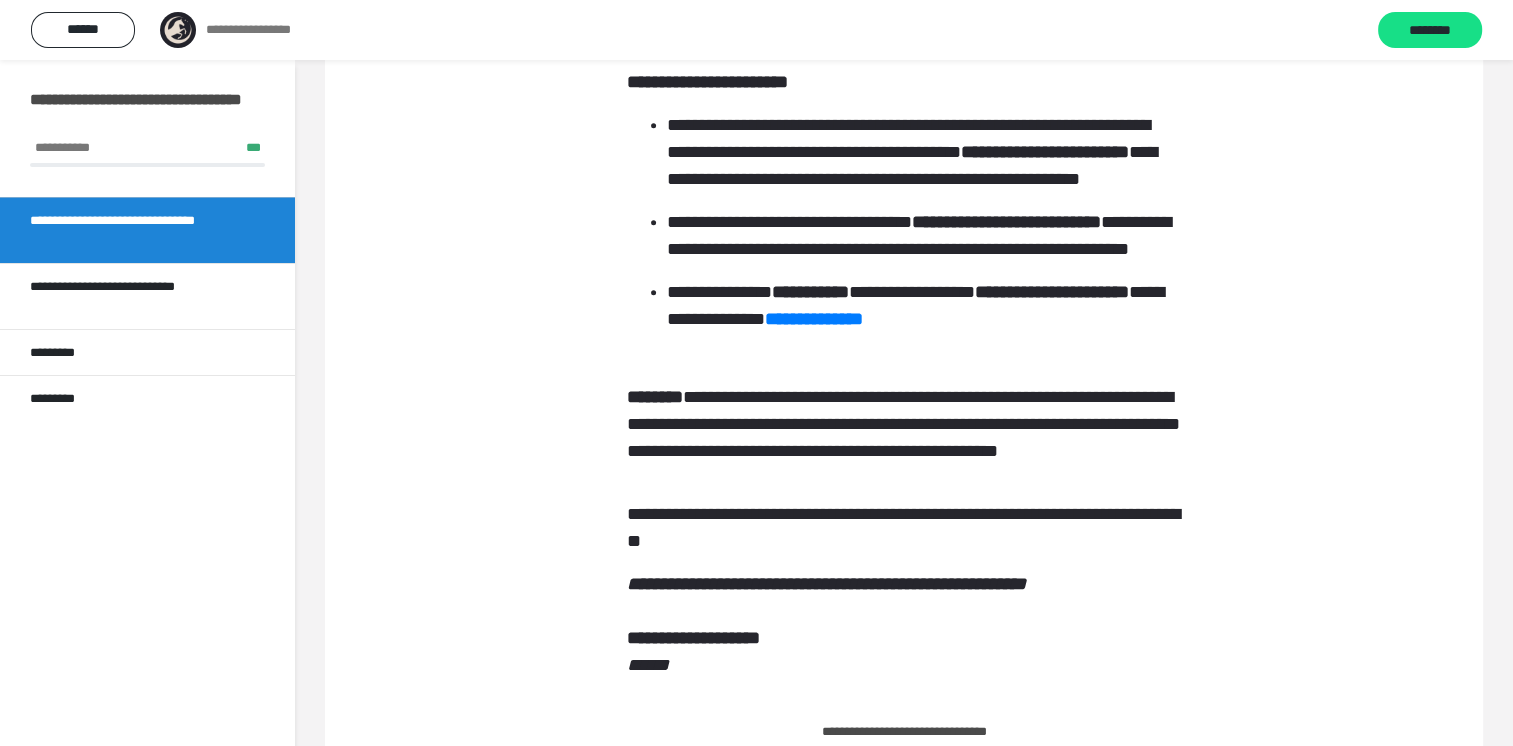 scroll, scrollTop: 1089, scrollLeft: 0, axis: vertical 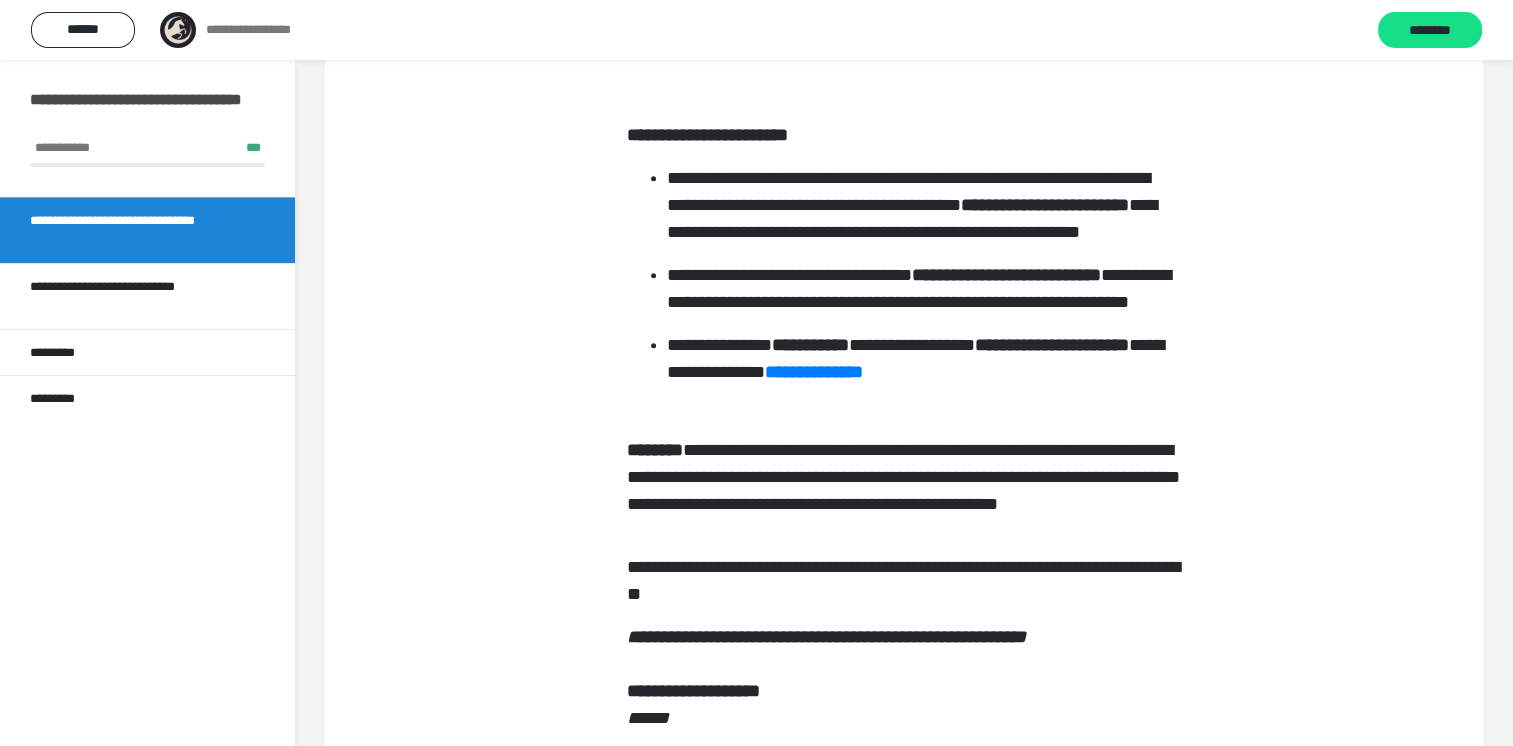 click on "**********" at bounding box center [761, -274] 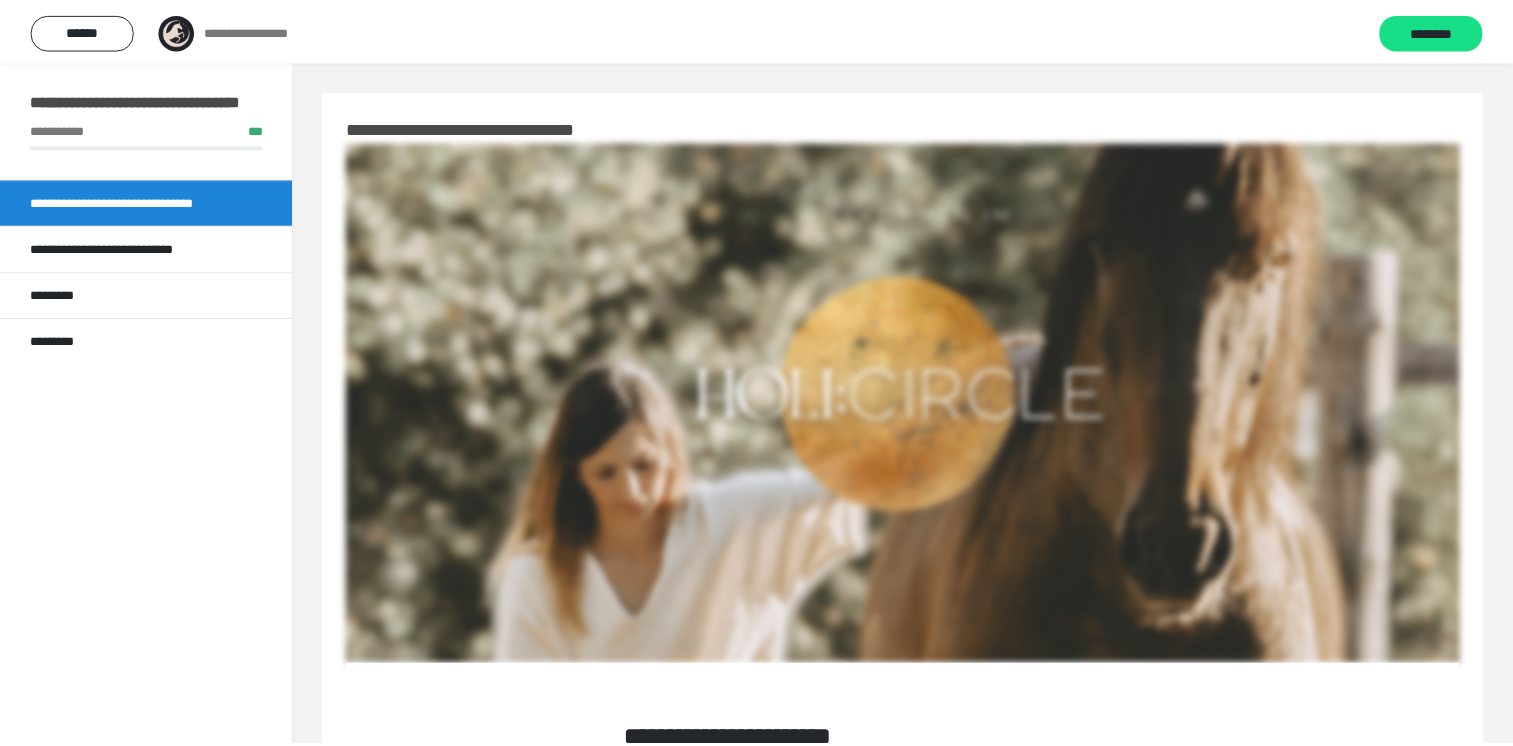 scroll, scrollTop: 60, scrollLeft: 0, axis: vertical 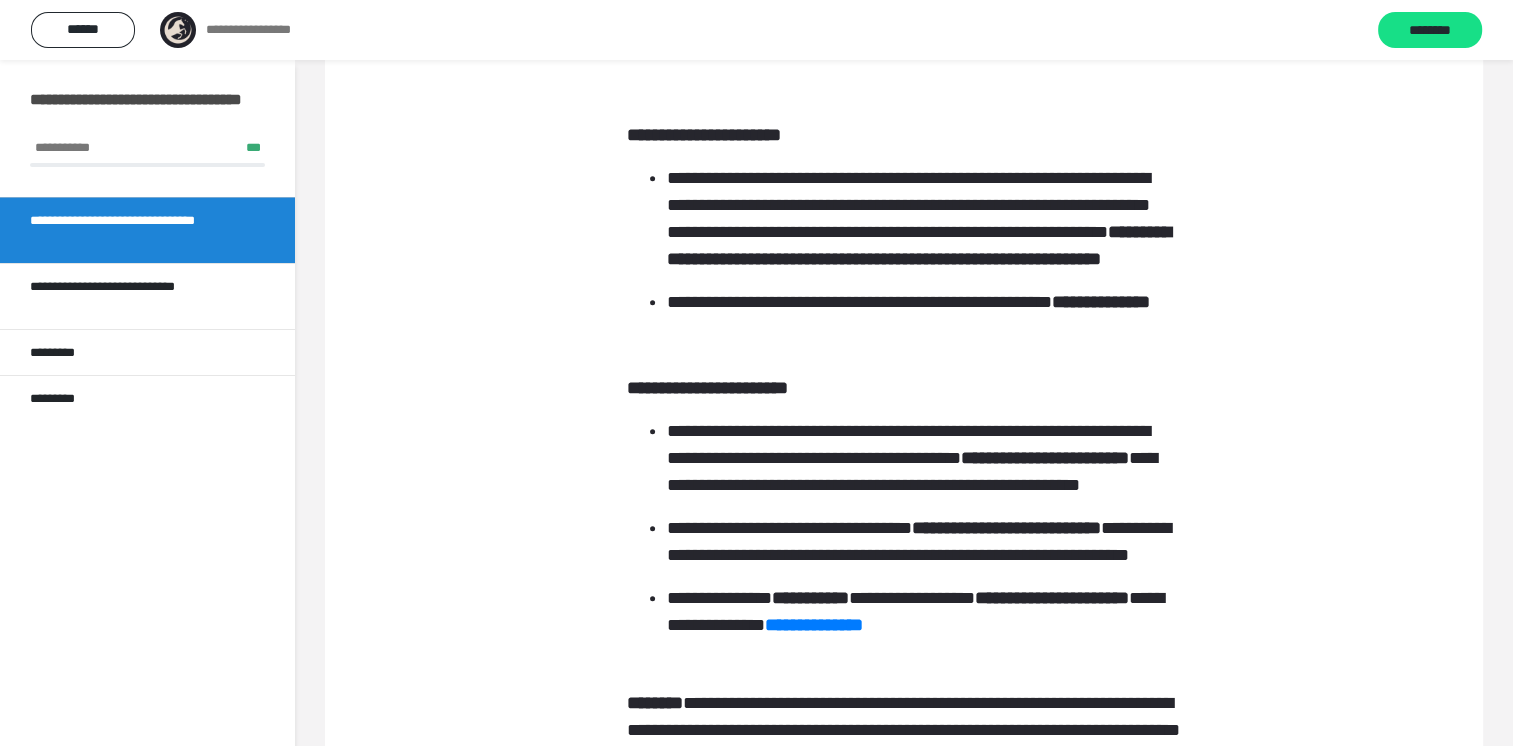 click on "**********" at bounding box center (1100, 302) 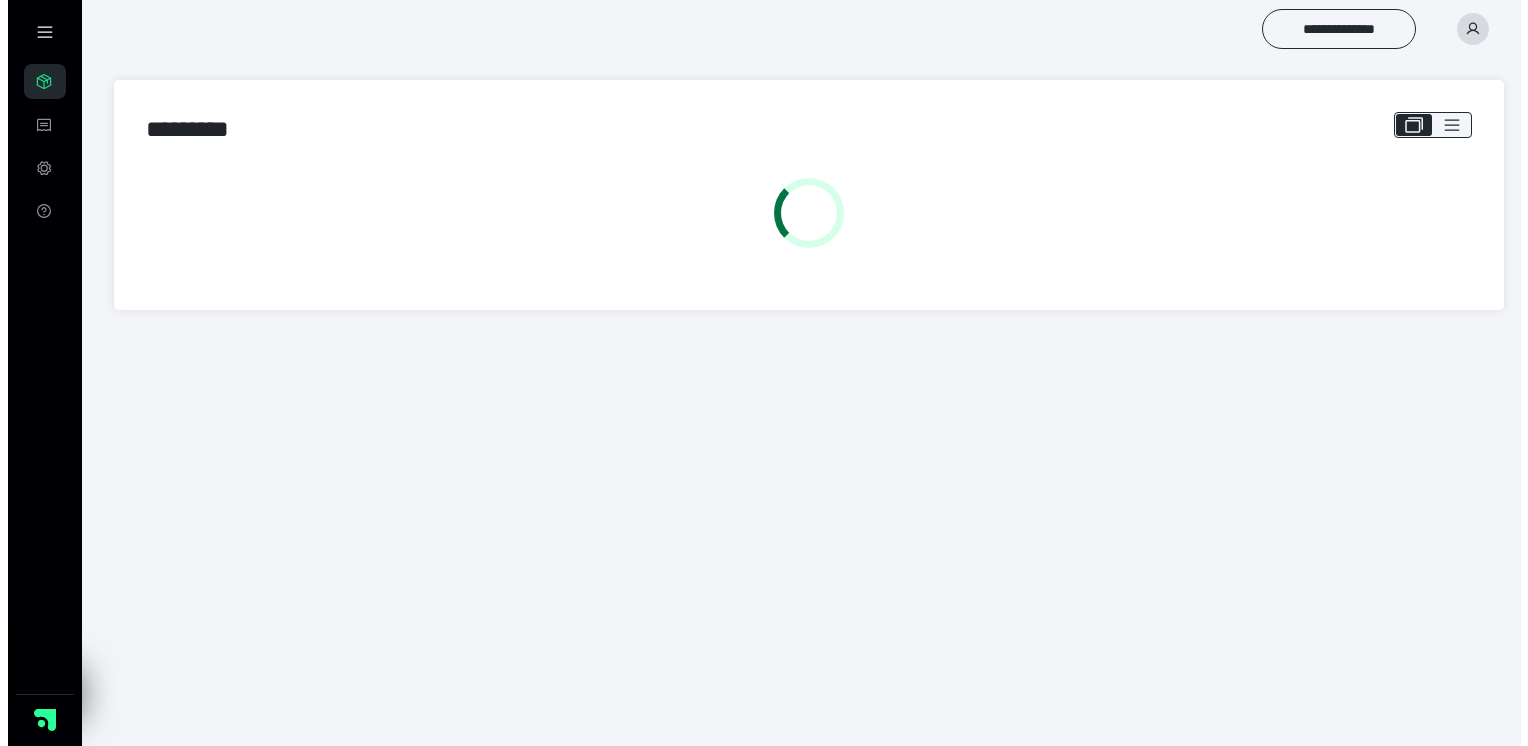 scroll, scrollTop: 0, scrollLeft: 0, axis: both 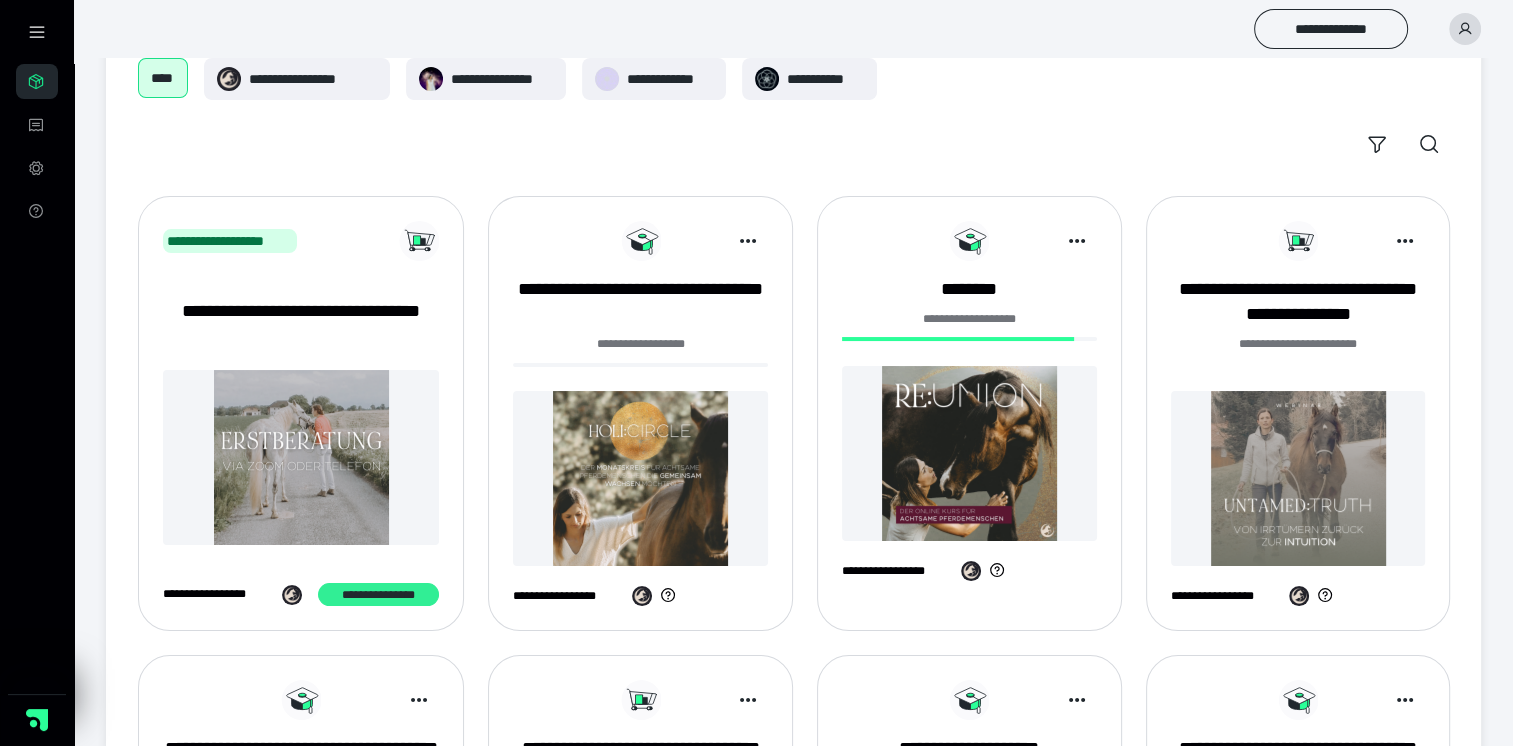 click on "**********" at bounding box center (378, 595) 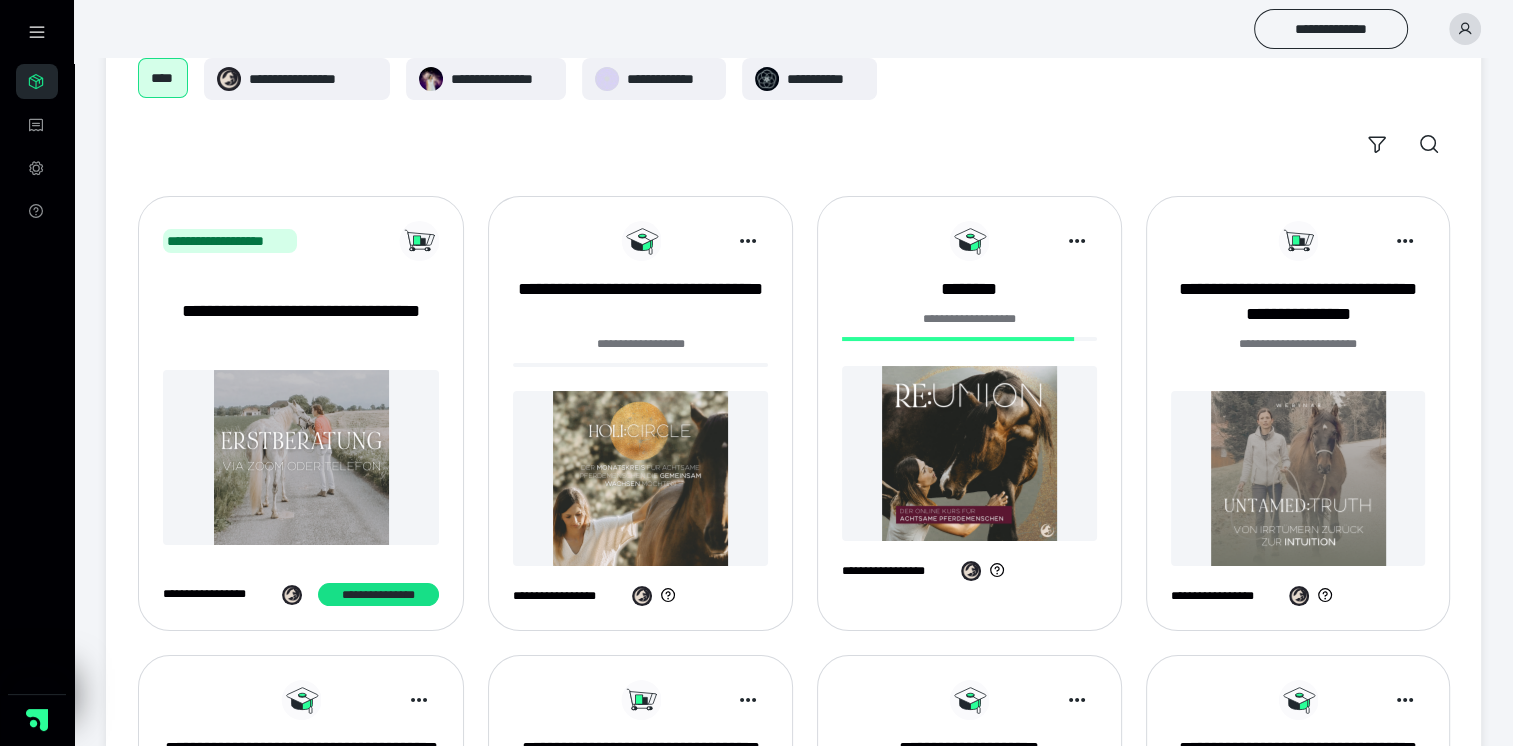 click at bounding box center (969, 453) 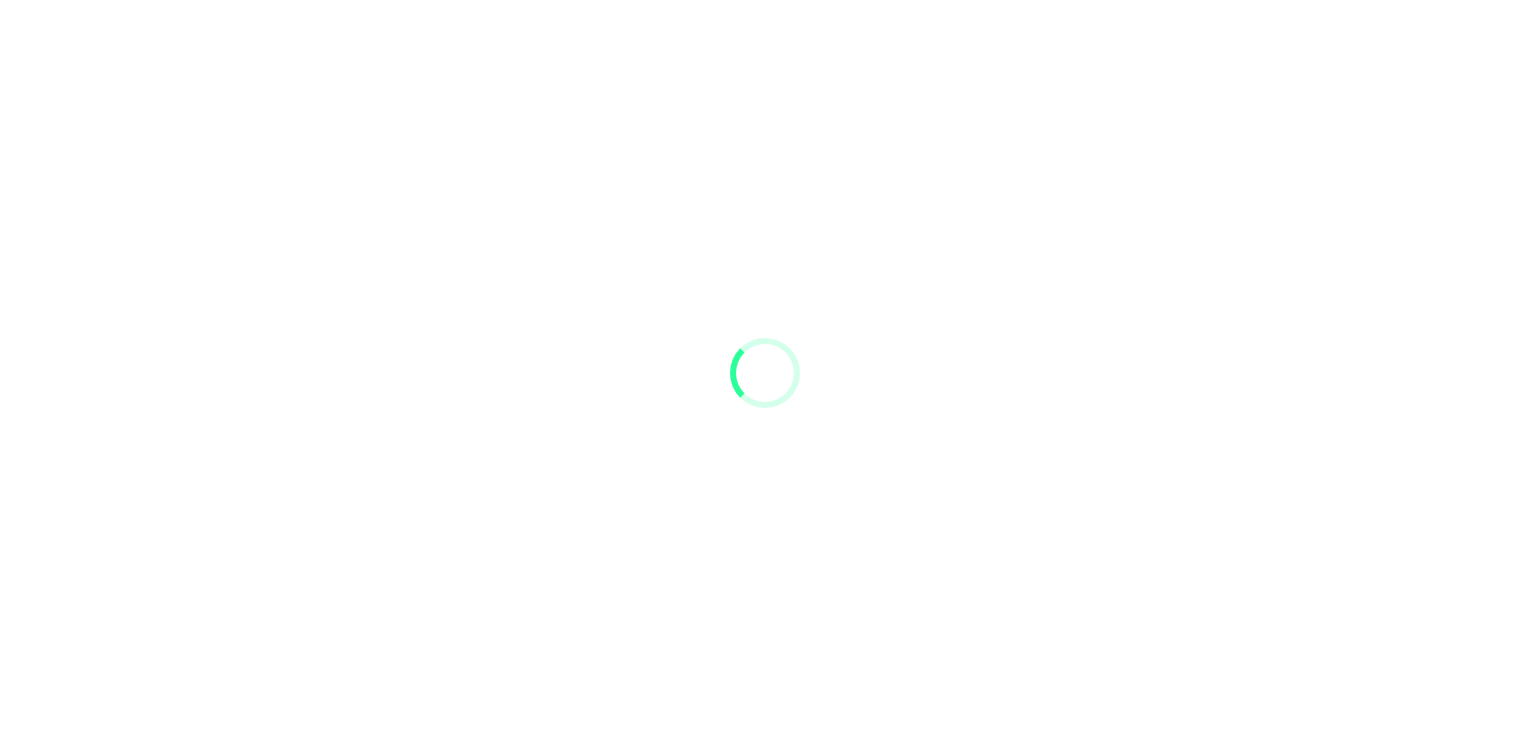 scroll, scrollTop: 0, scrollLeft: 0, axis: both 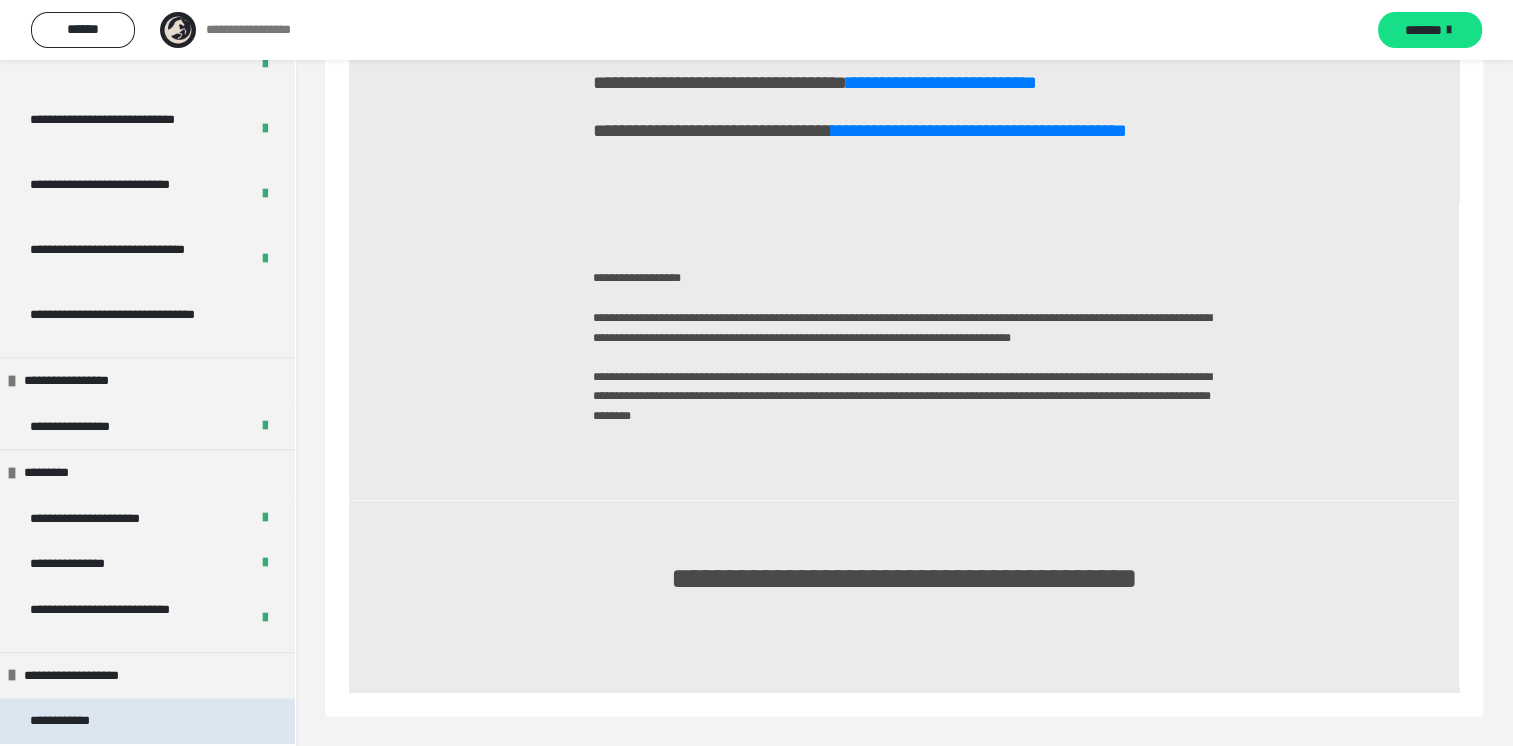 click on "**********" at bounding box center [86, 721] 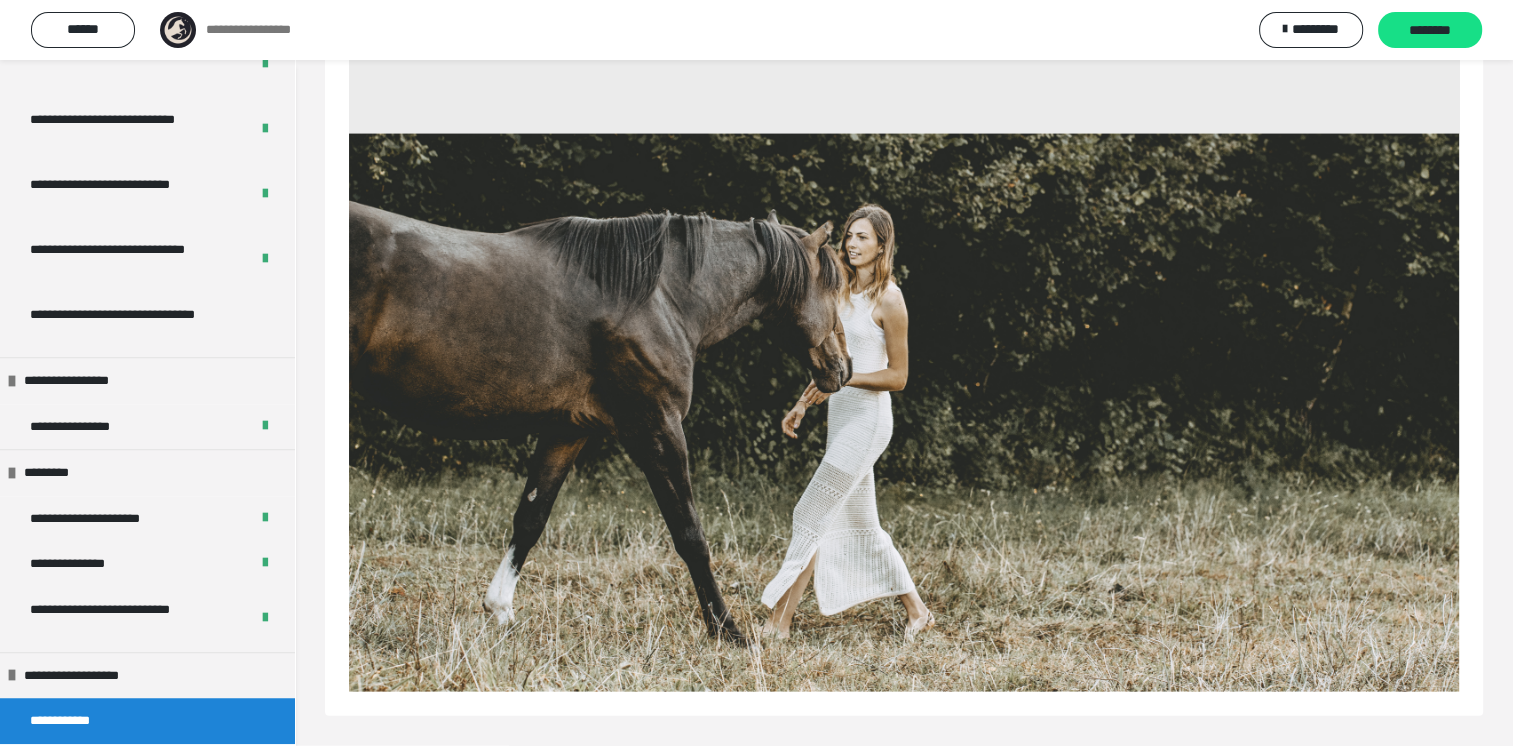 scroll, scrollTop: 4295, scrollLeft: 0, axis: vertical 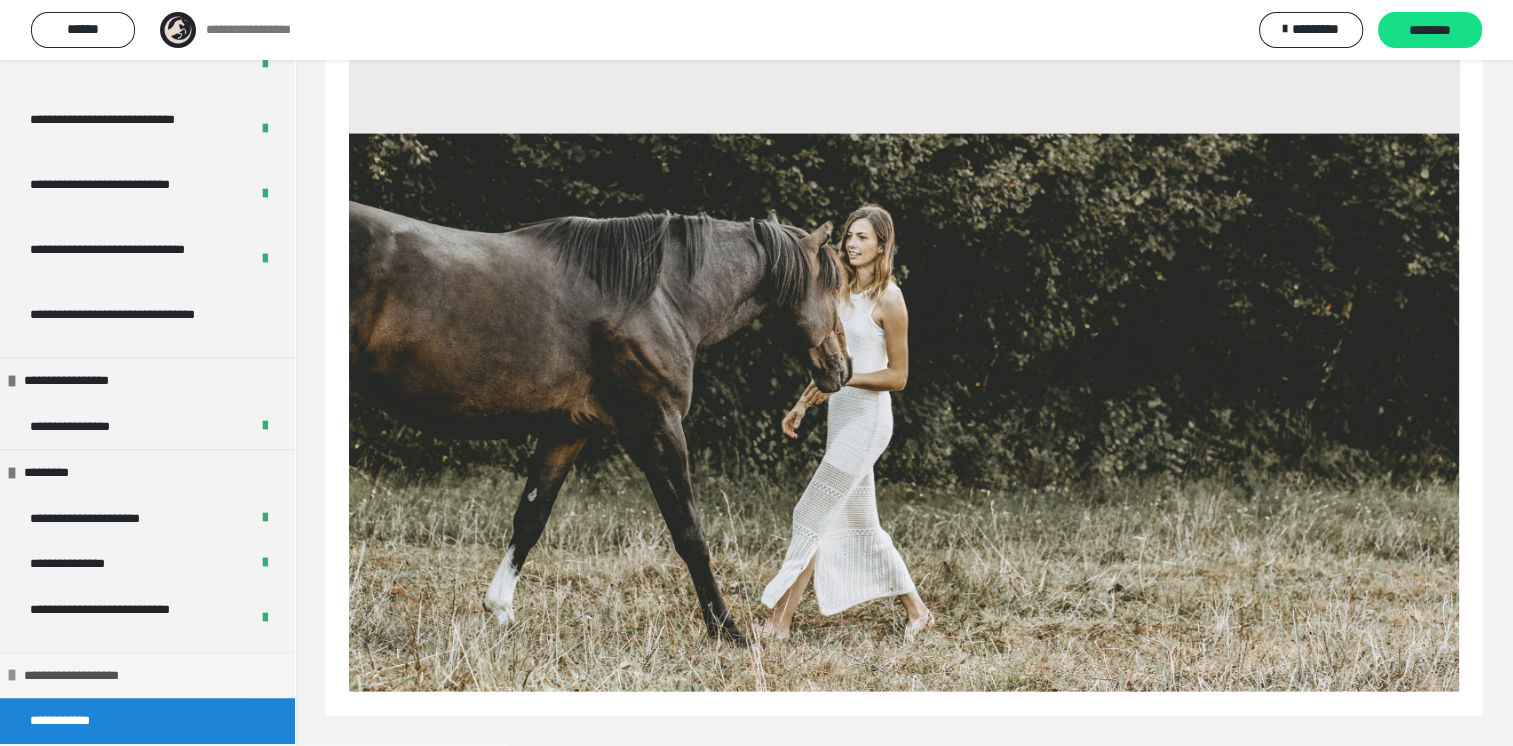 click on "**********" at bounding box center (97, 676) 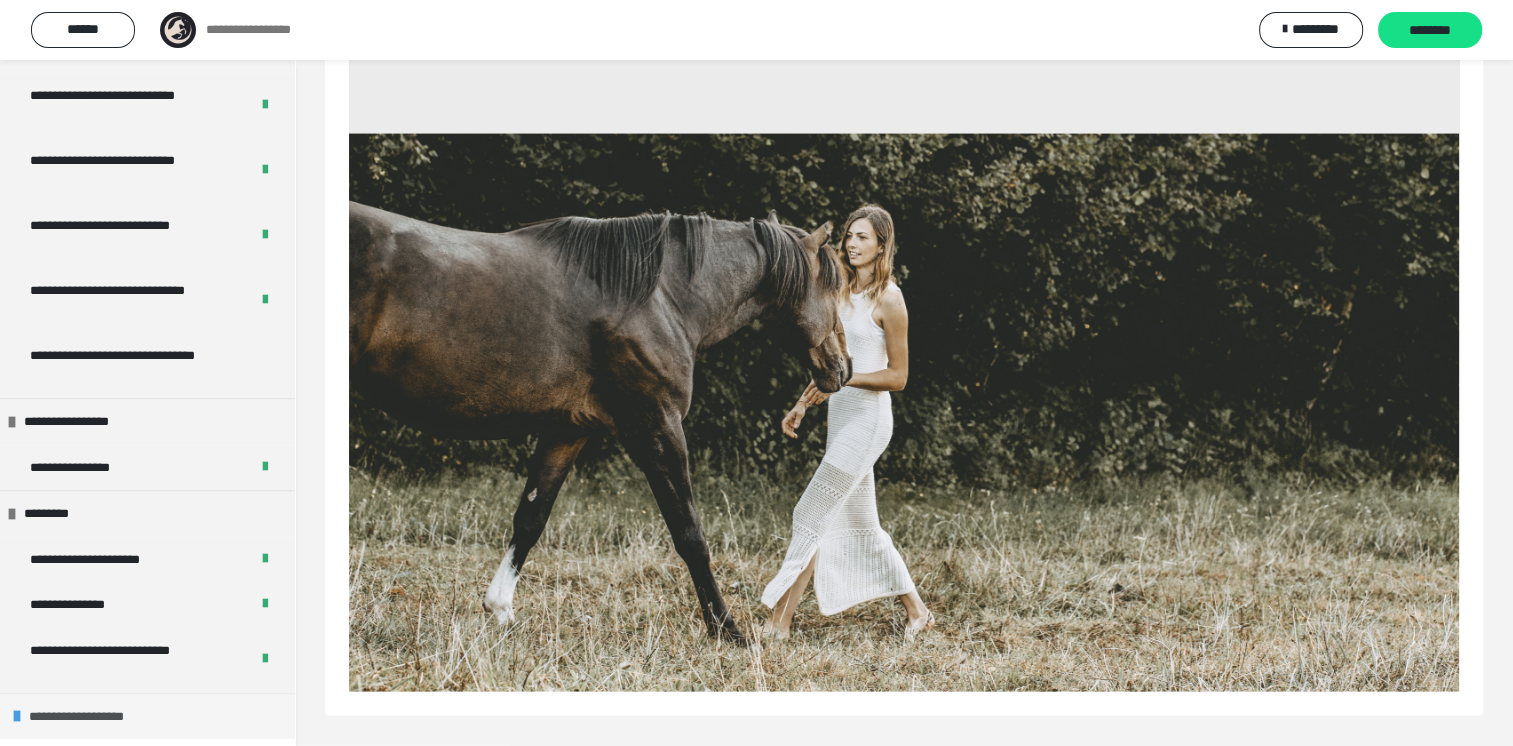 scroll, scrollTop: 1204, scrollLeft: 0, axis: vertical 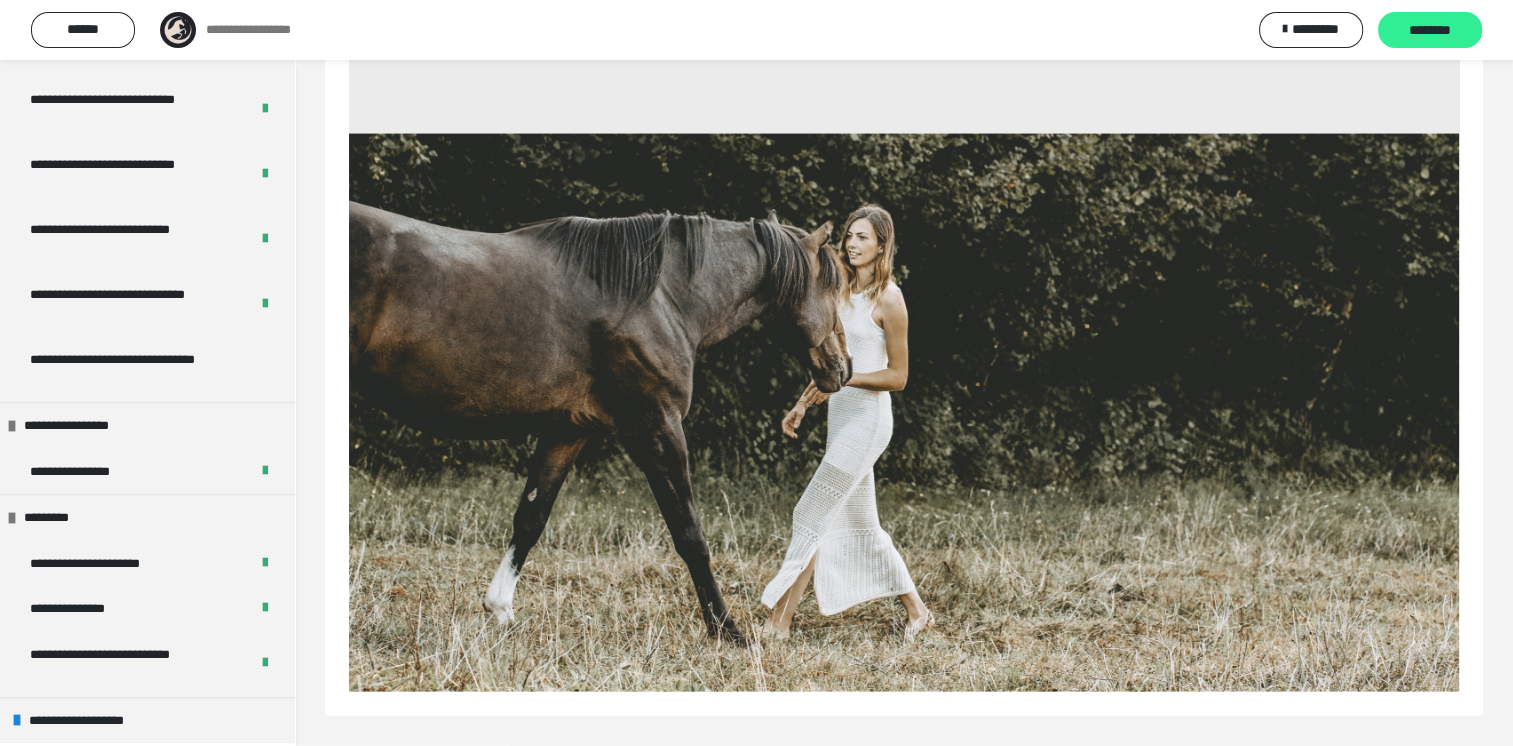 click on "********" at bounding box center (1430, 31) 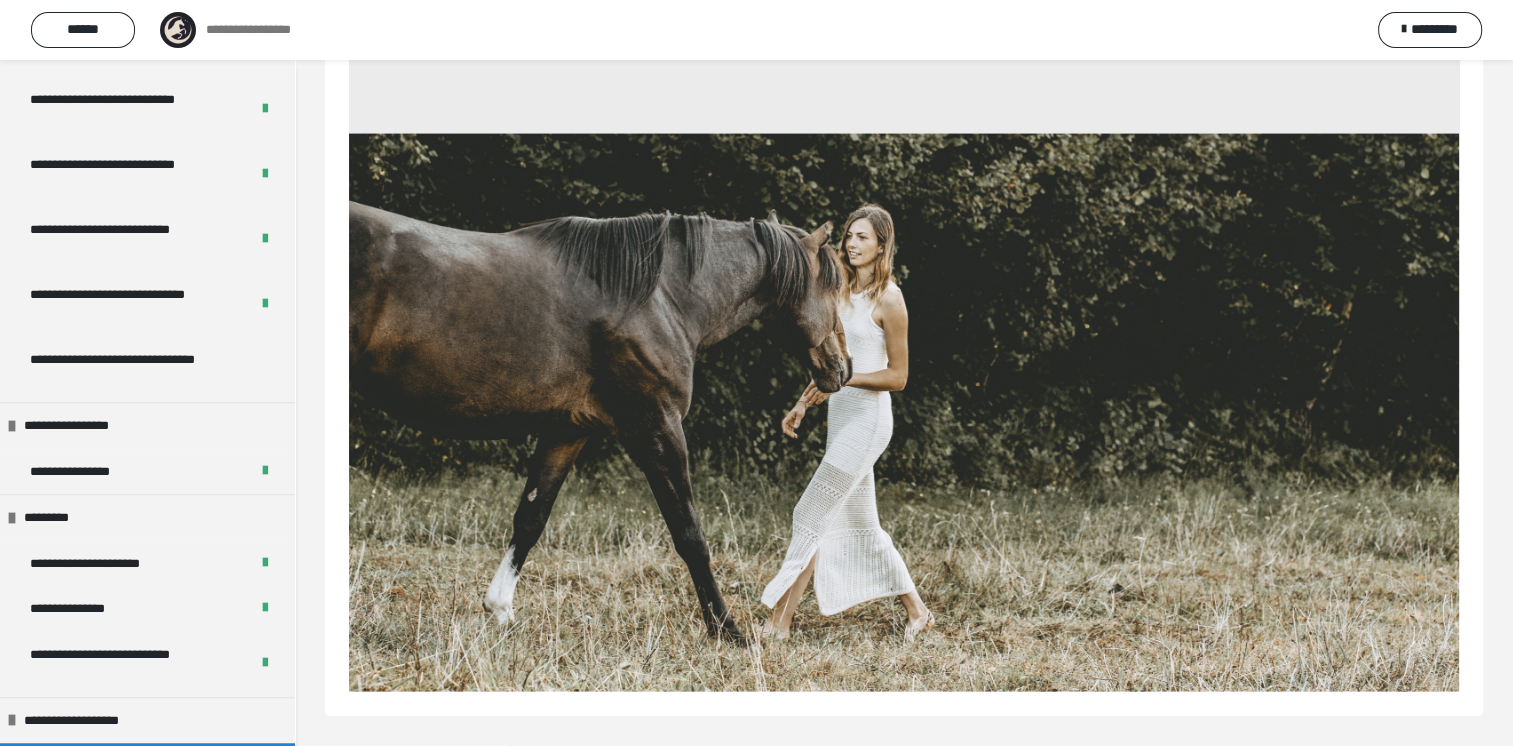 scroll, scrollTop: 1249, scrollLeft: 0, axis: vertical 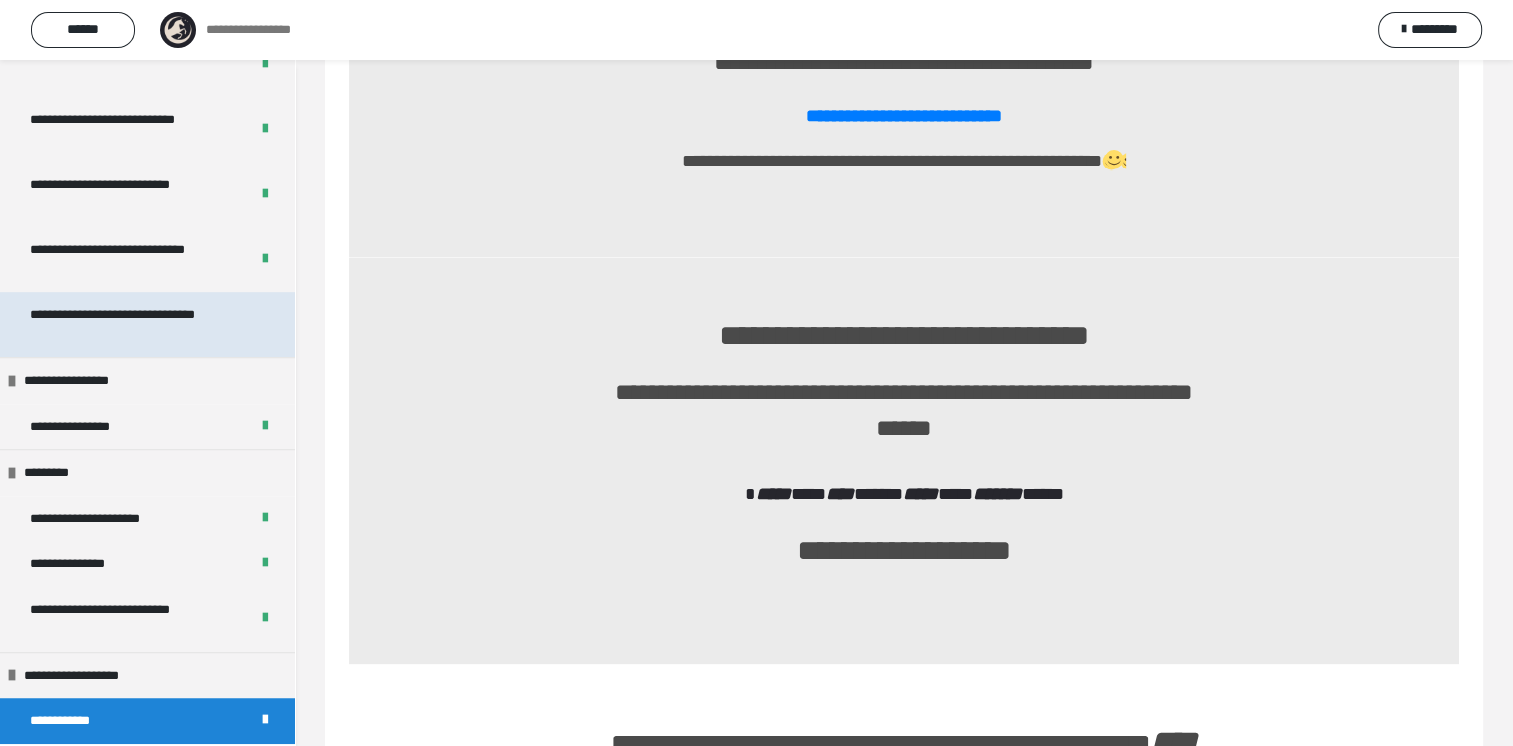 click on "**********" at bounding box center [132, 324] 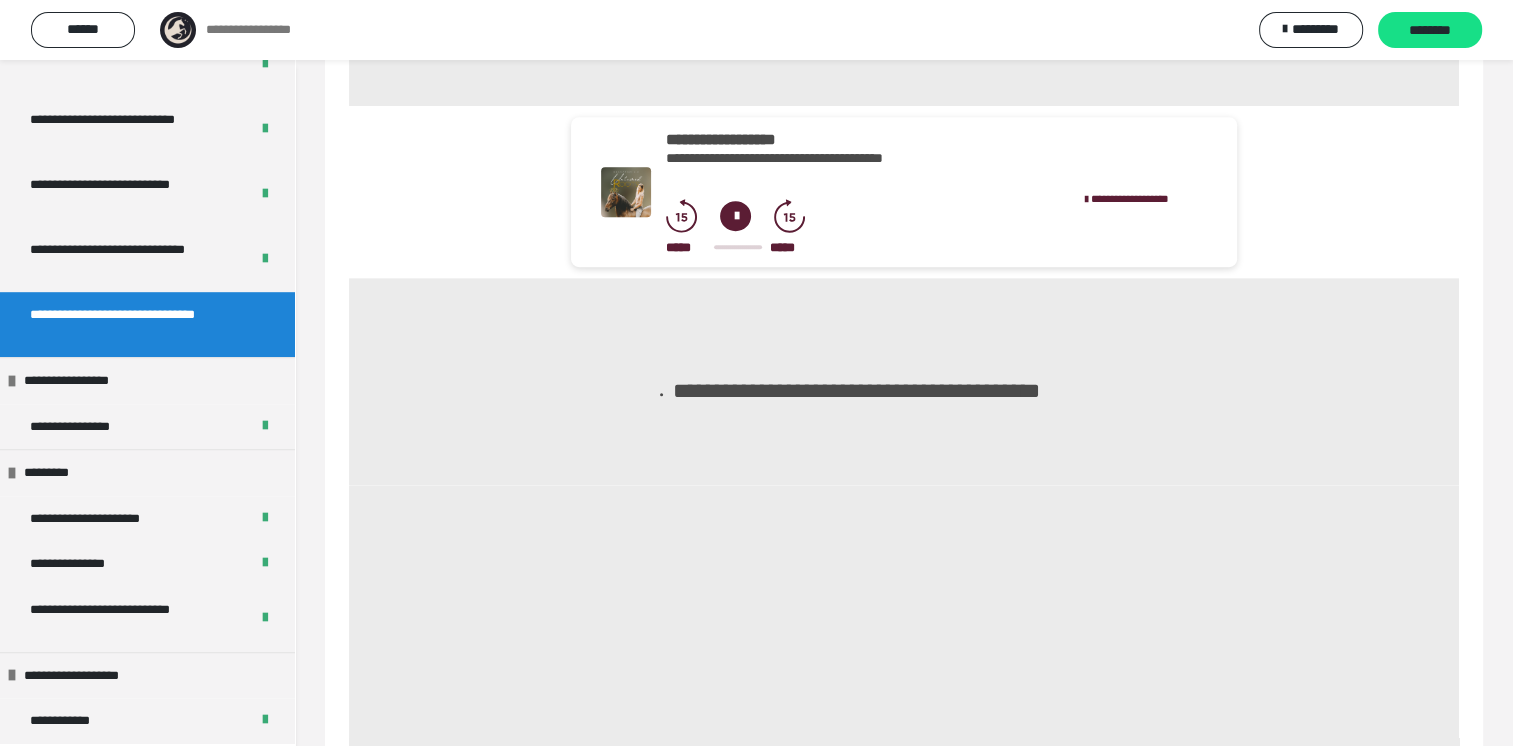 scroll, scrollTop: 945, scrollLeft: 0, axis: vertical 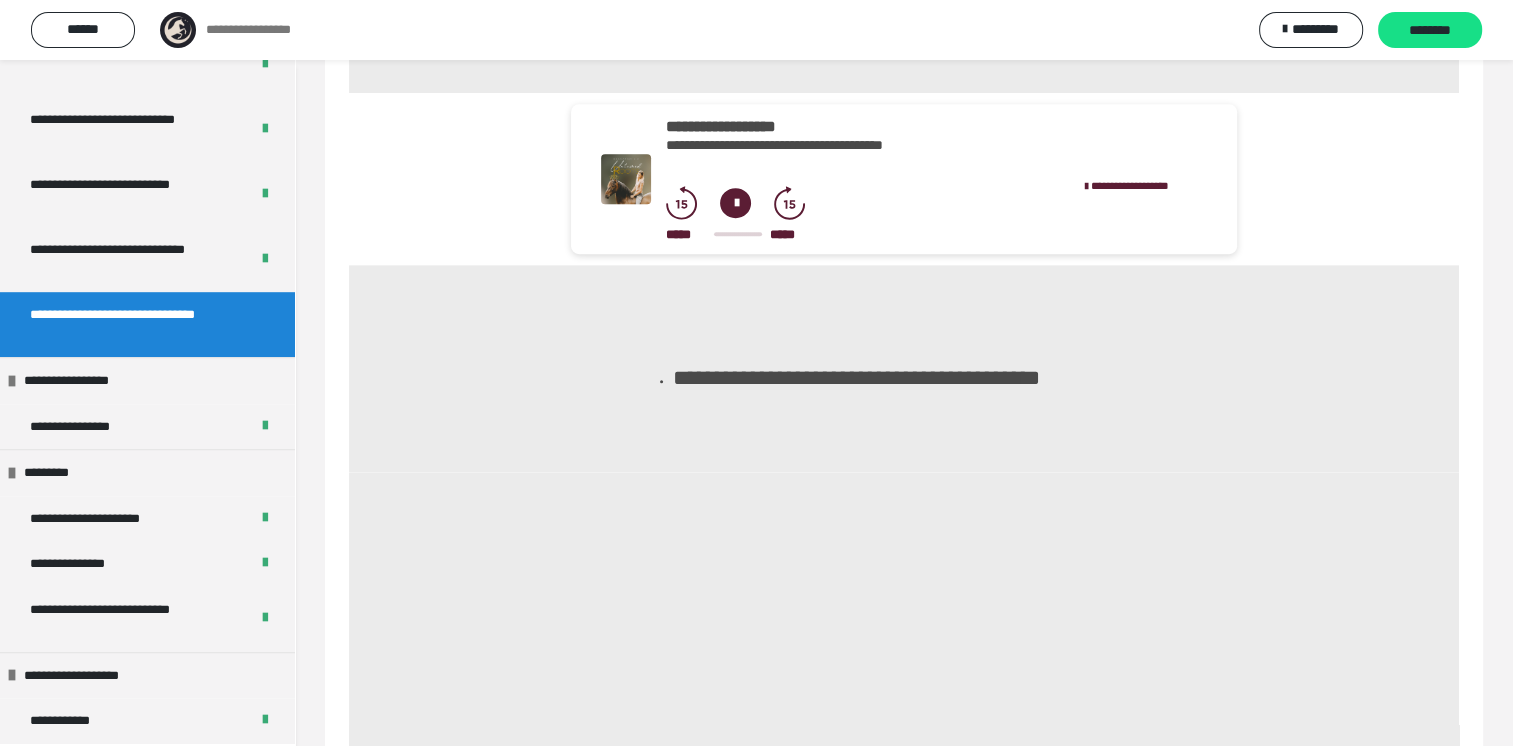 click at bounding box center (735, 203) 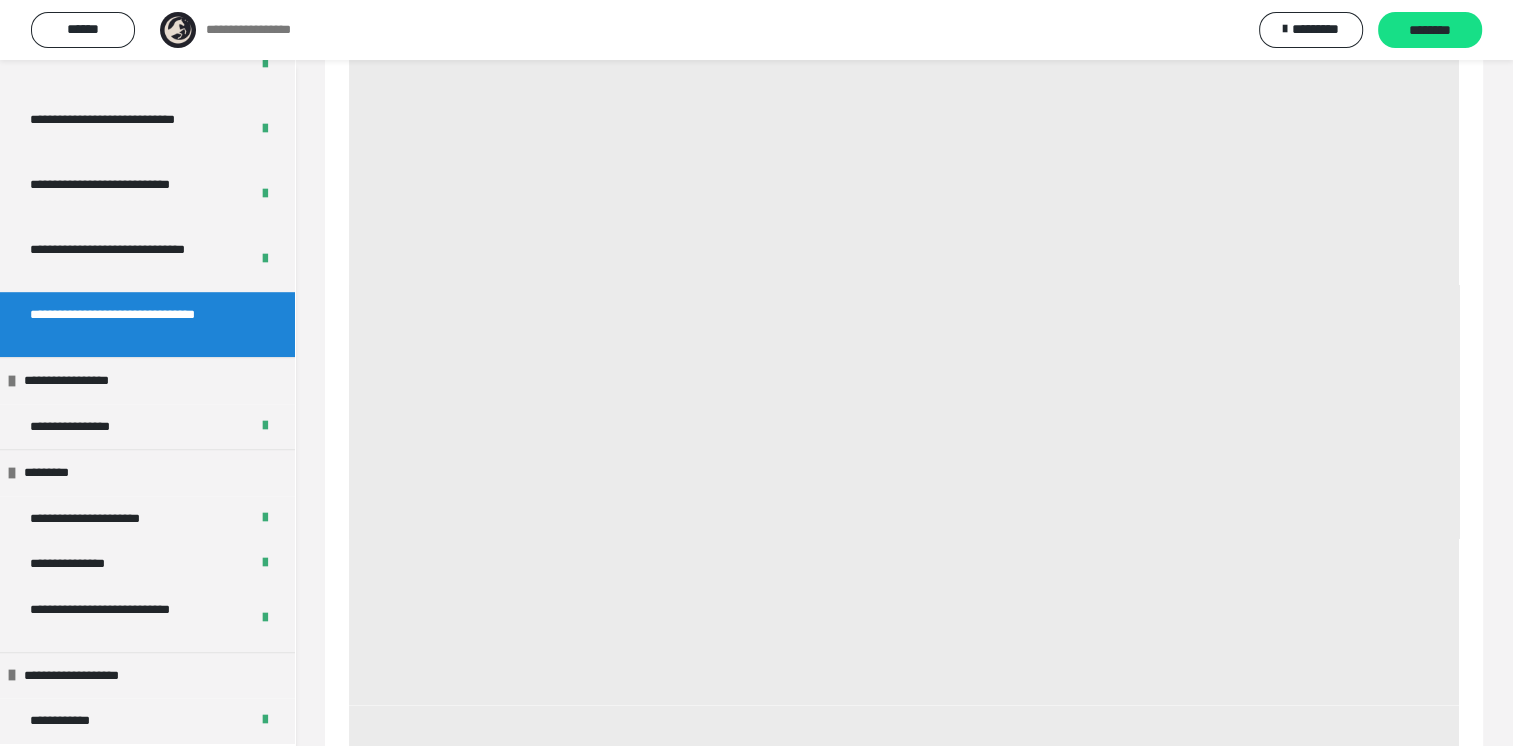 scroll, scrollTop: 1439, scrollLeft: 0, axis: vertical 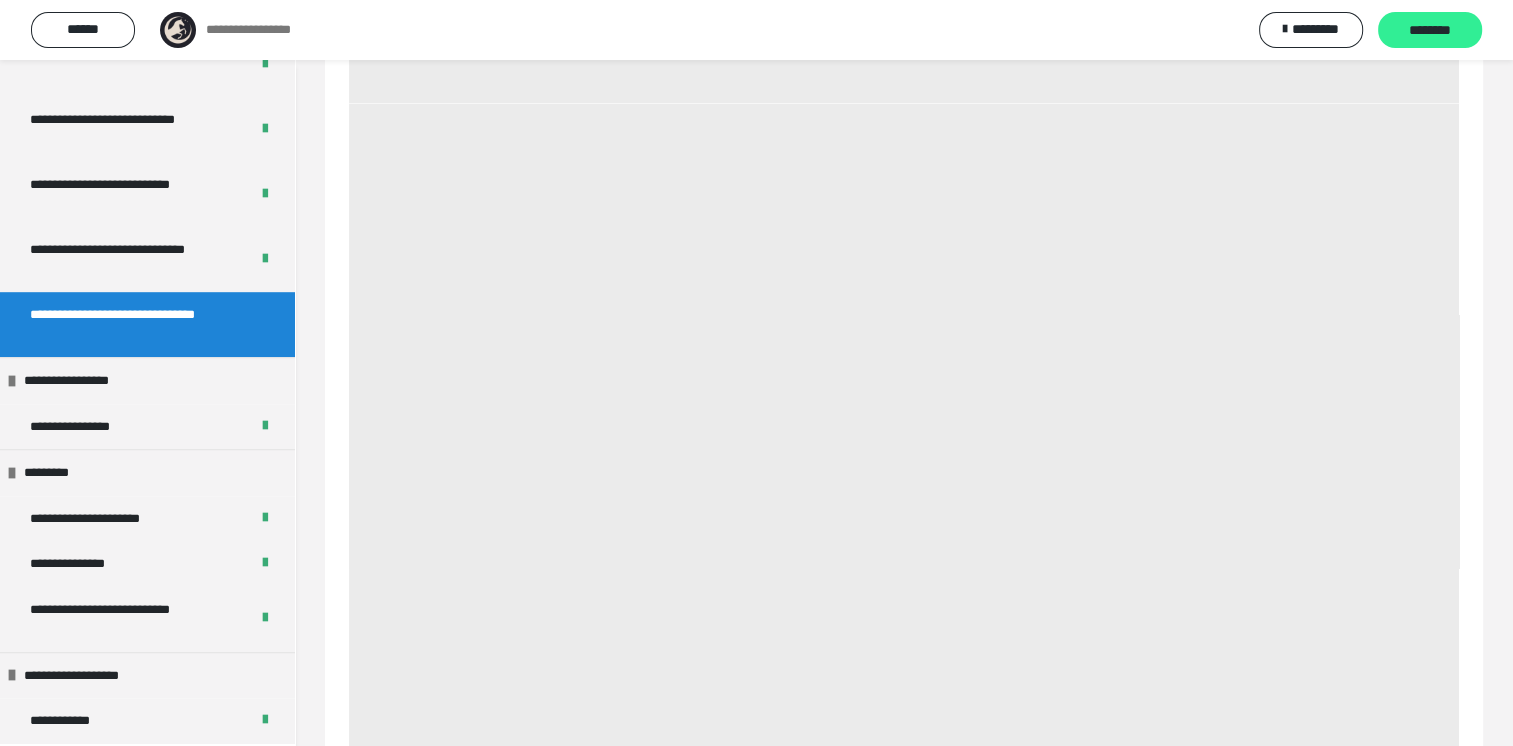 click on "********" at bounding box center [1430, 31] 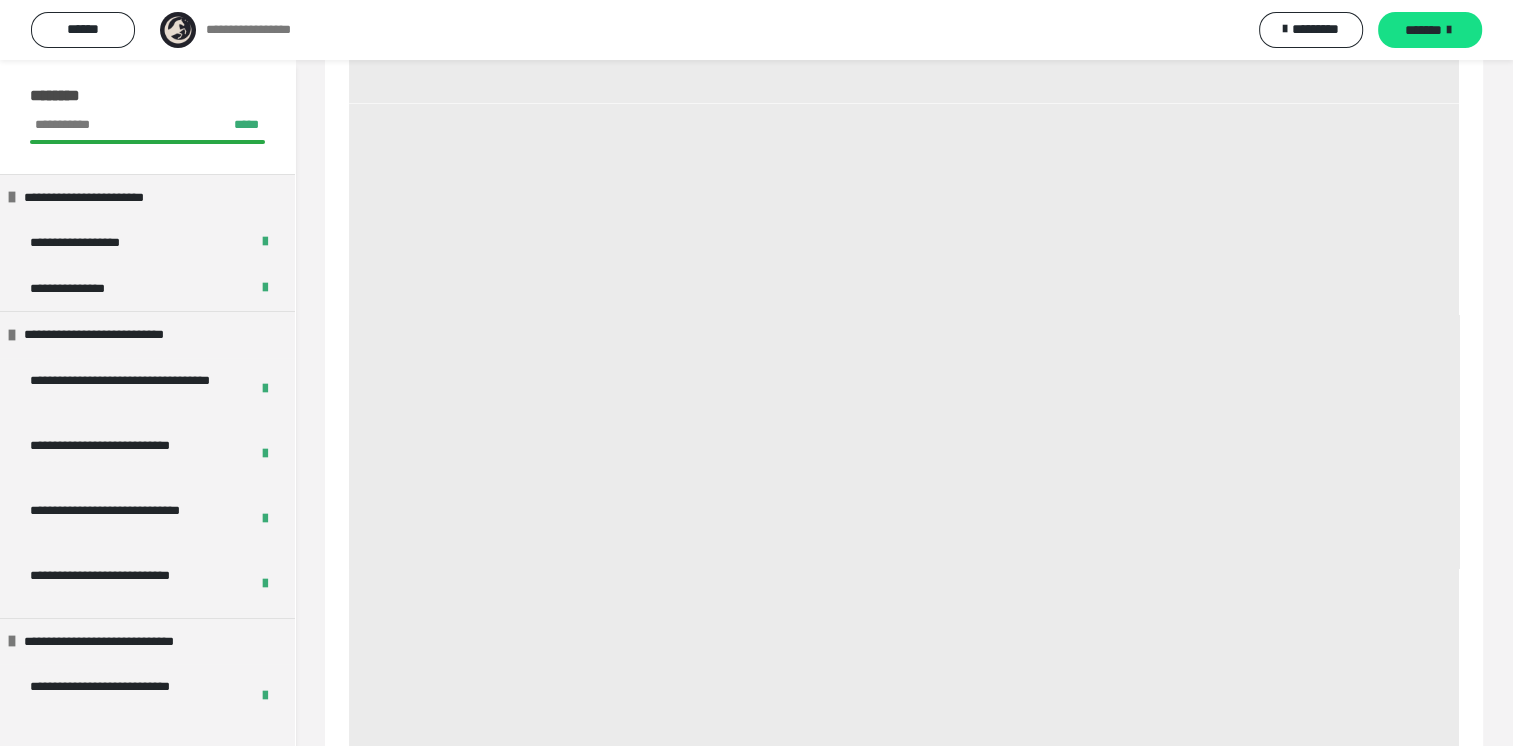 scroll, scrollTop: 0, scrollLeft: 0, axis: both 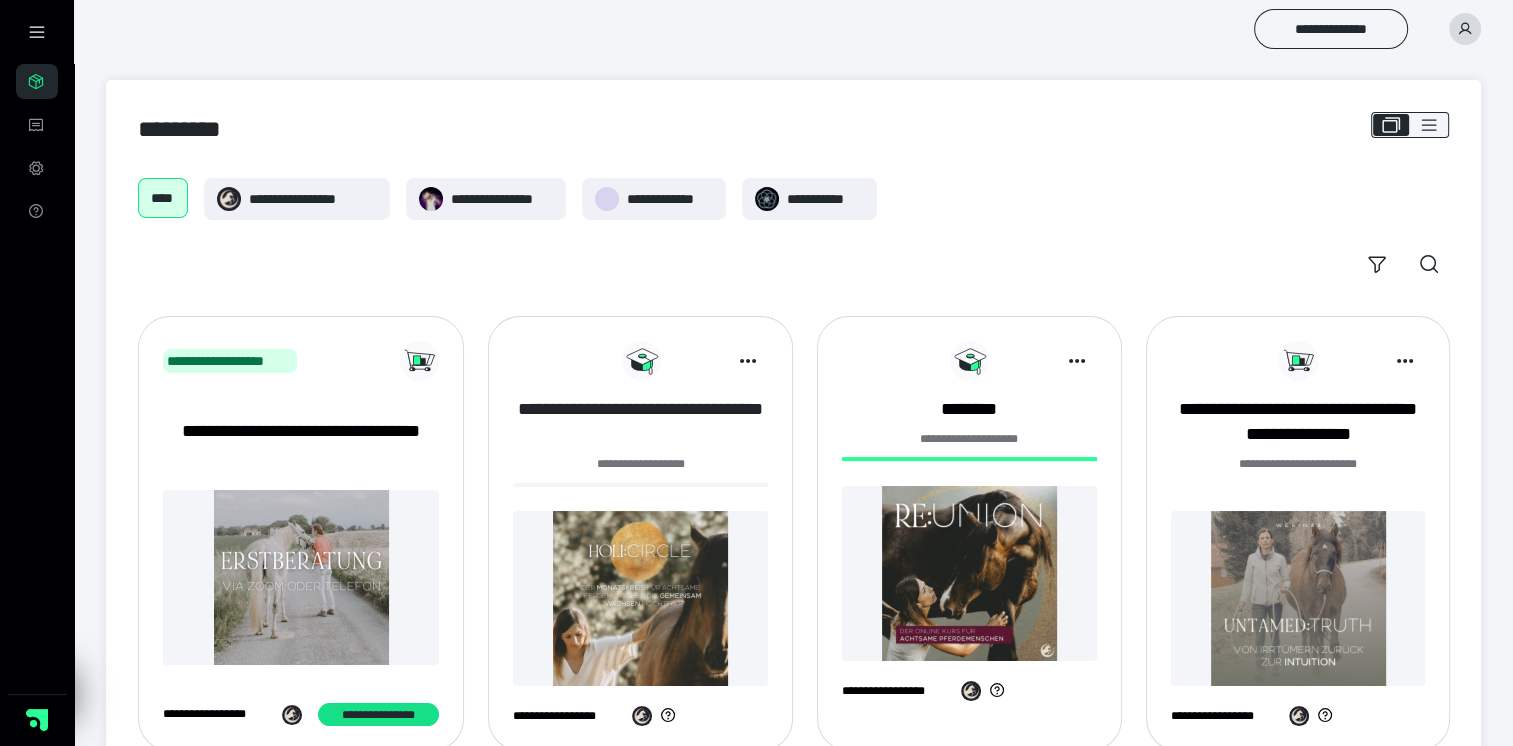 click on "**********" at bounding box center (640, 422) 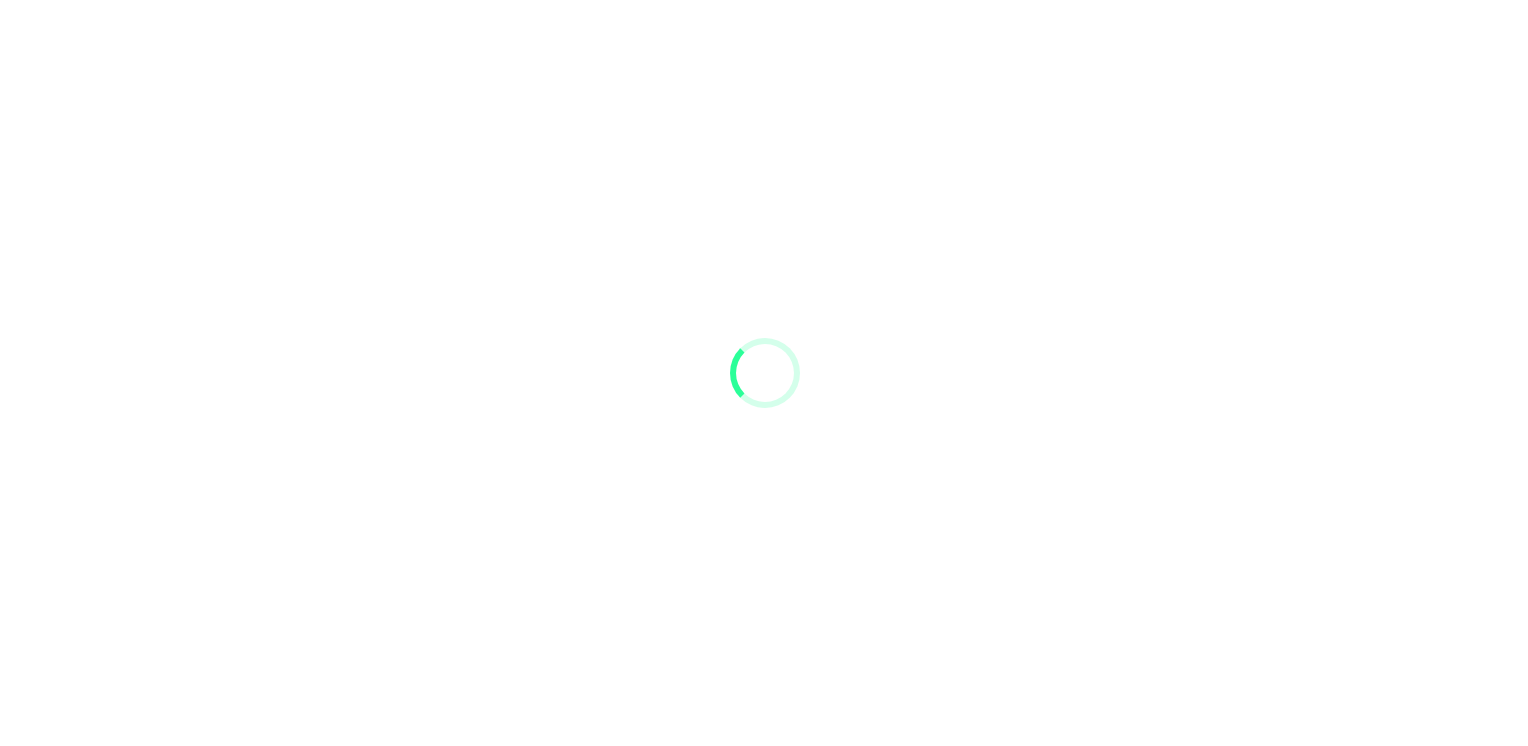 scroll, scrollTop: 0, scrollLeft: 0, axis: both 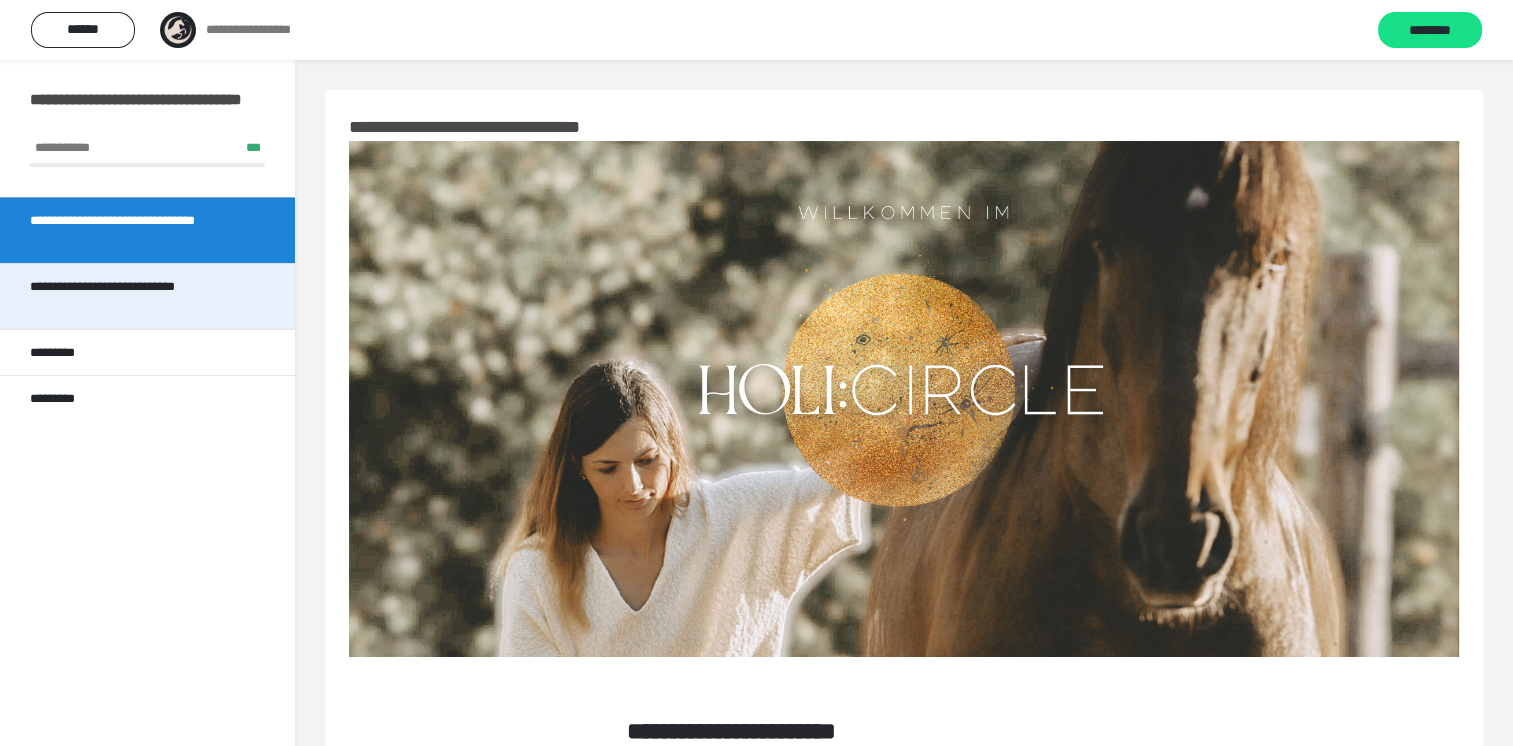 click on "**********" at bounding box center (139, 296) 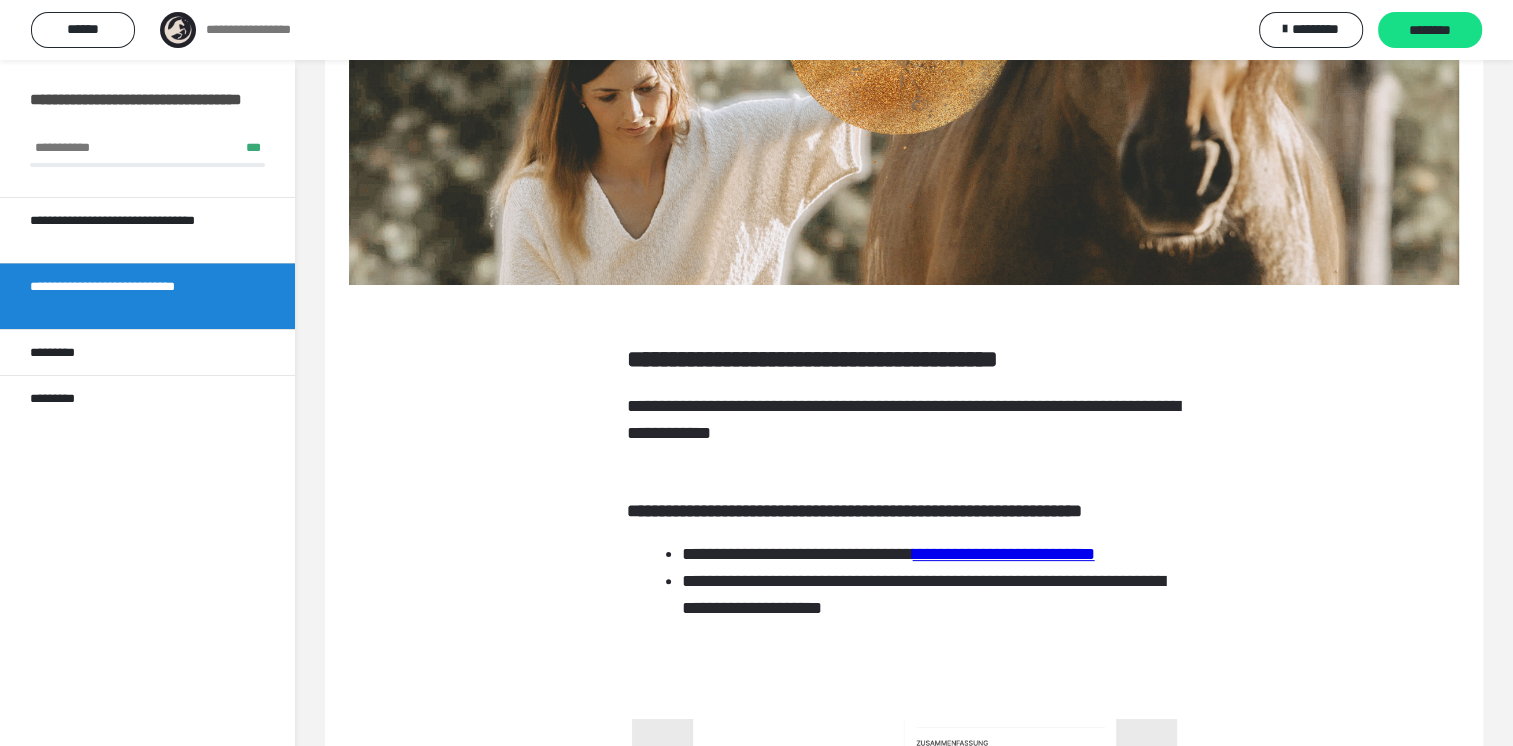 scroll, scrollTop: 386, scrollLeft: 0, axis: vertical 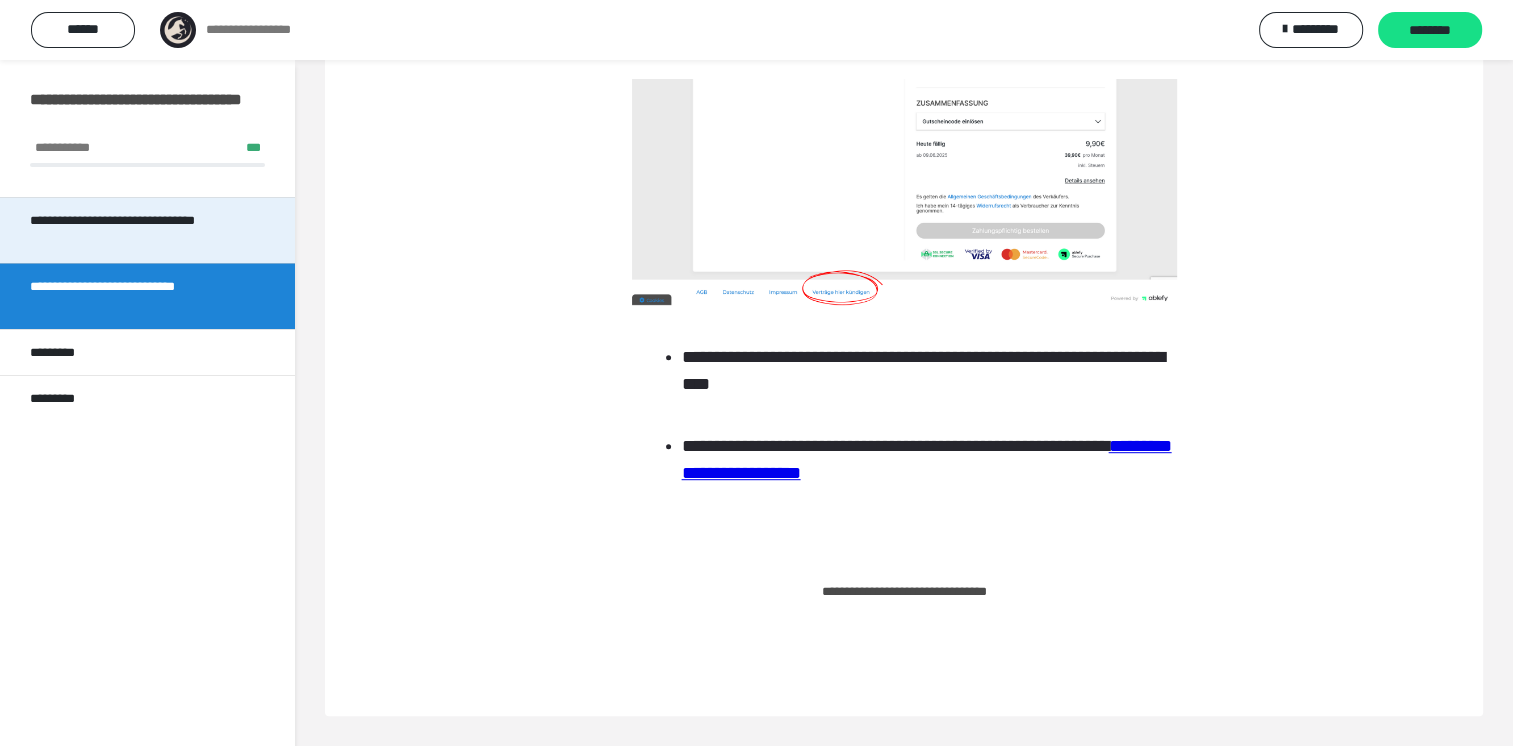 click on "**********" at bounding box center [139, 230] 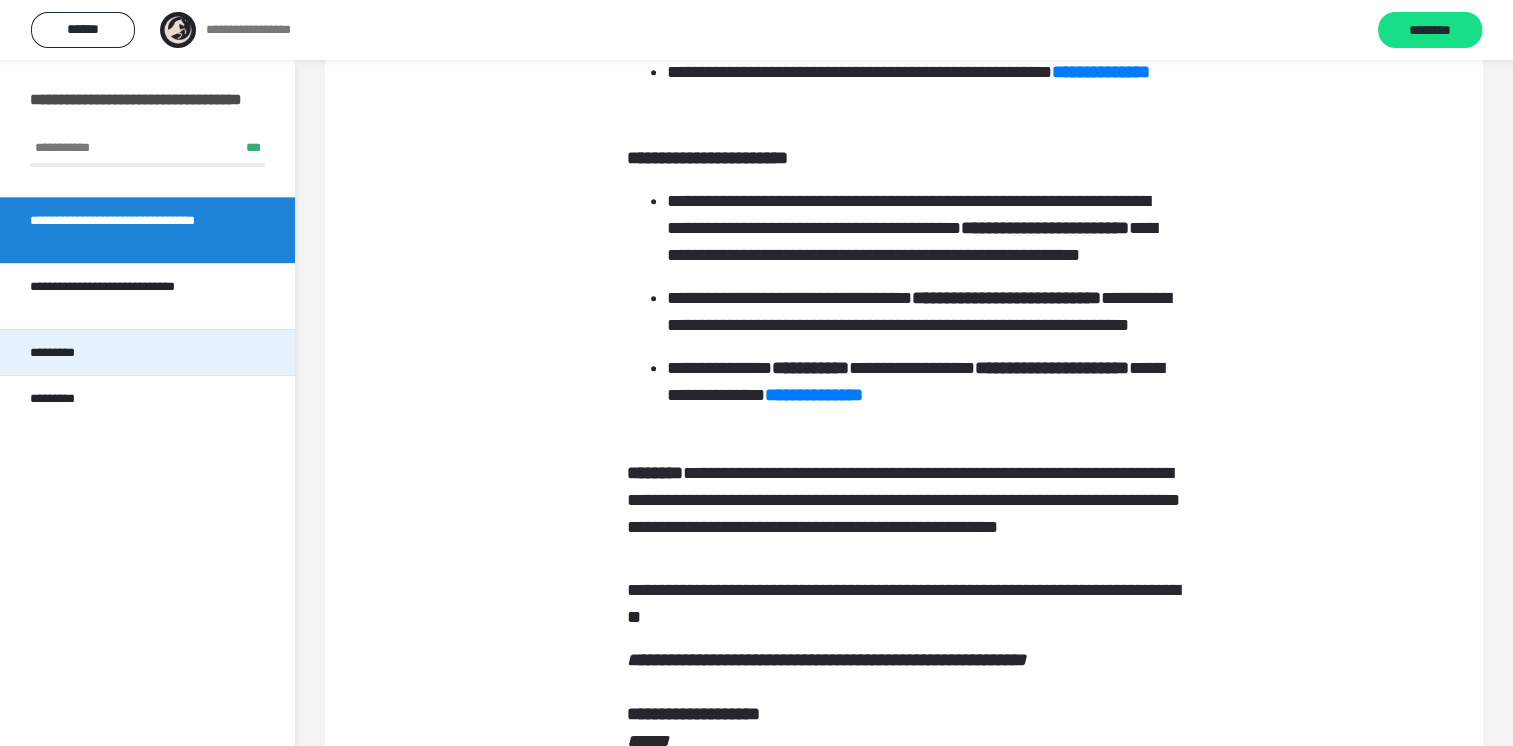 click on "*********" at bounding box center [147, 352] 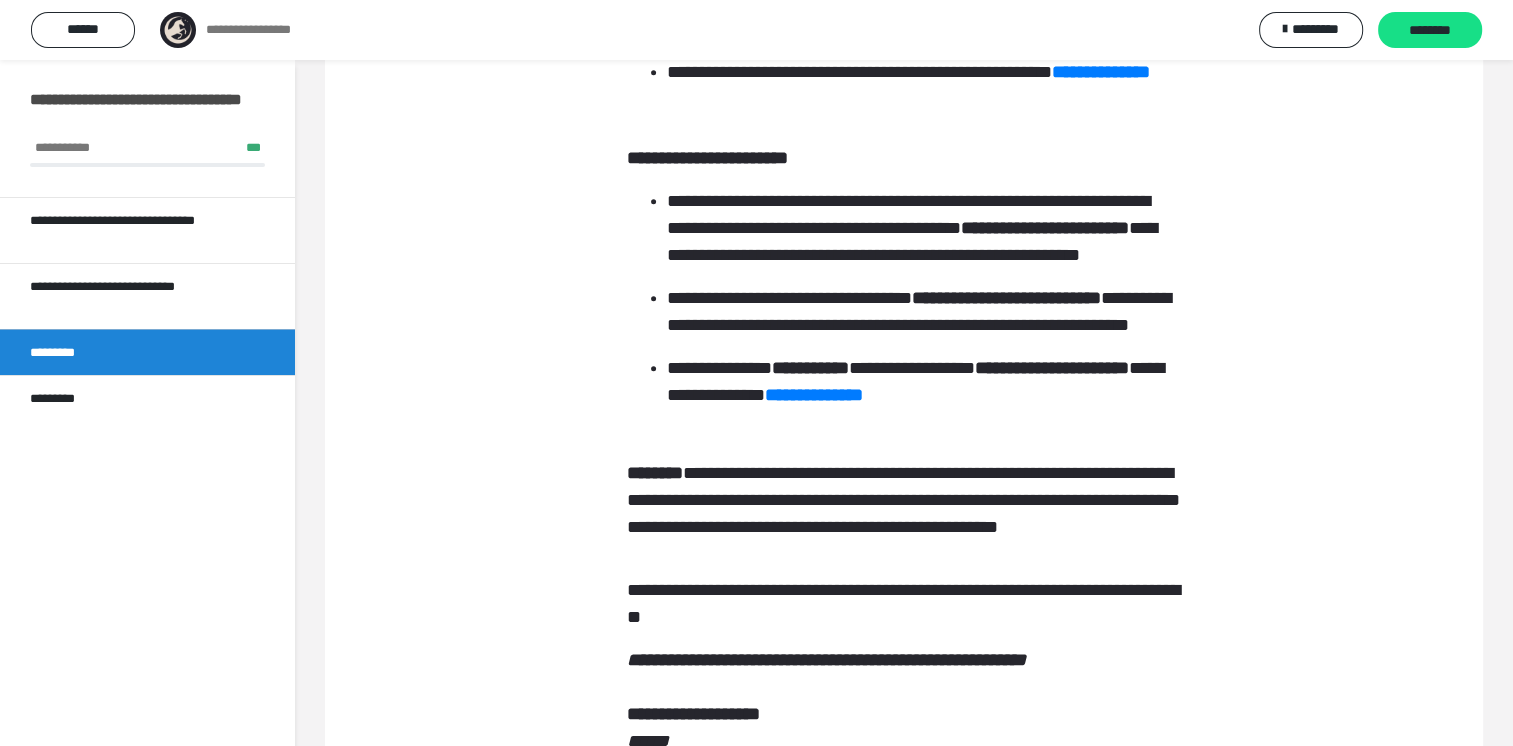 scroll, scrollTop: 945, scrollLeft: 0, axis: vertical 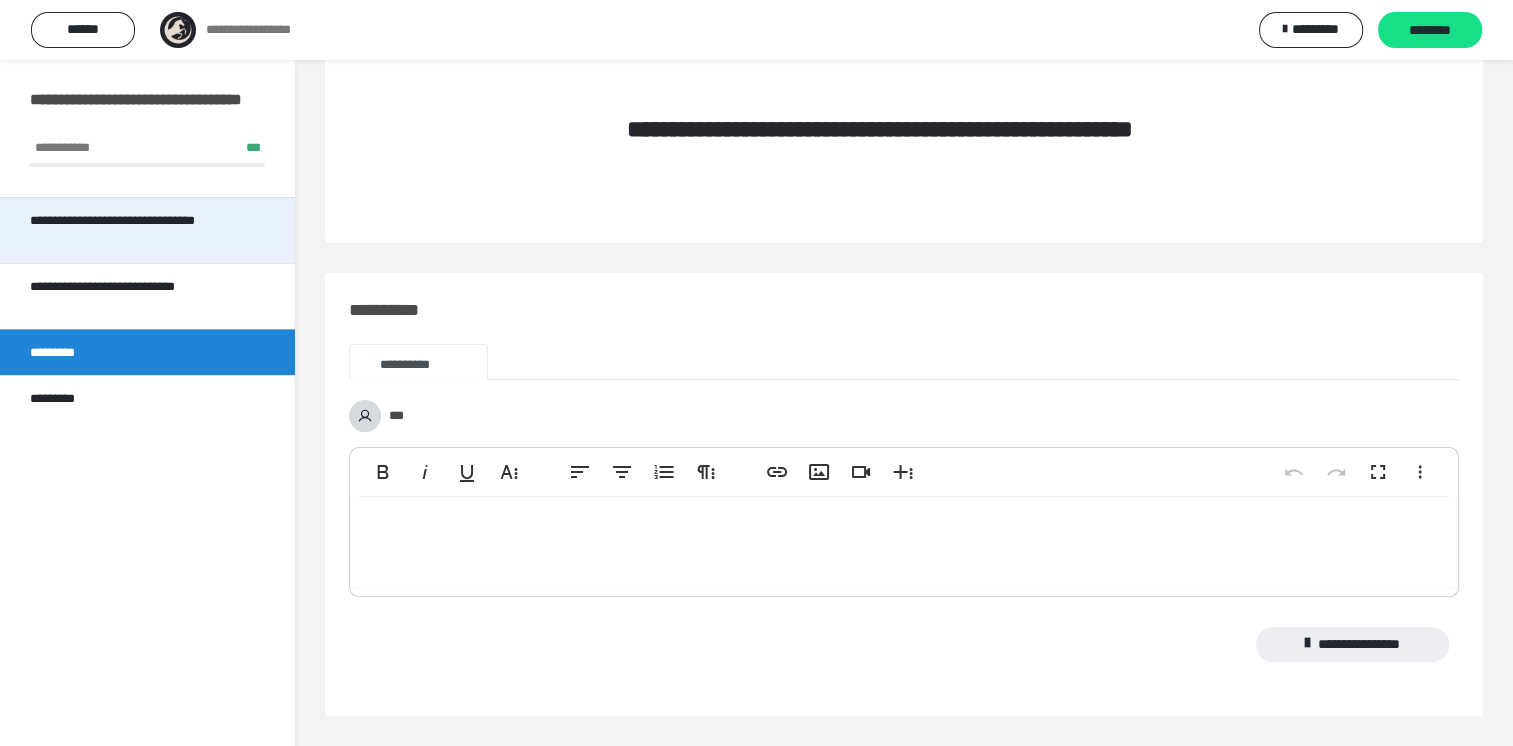 click on "**********" at bounding box center [139, 230] 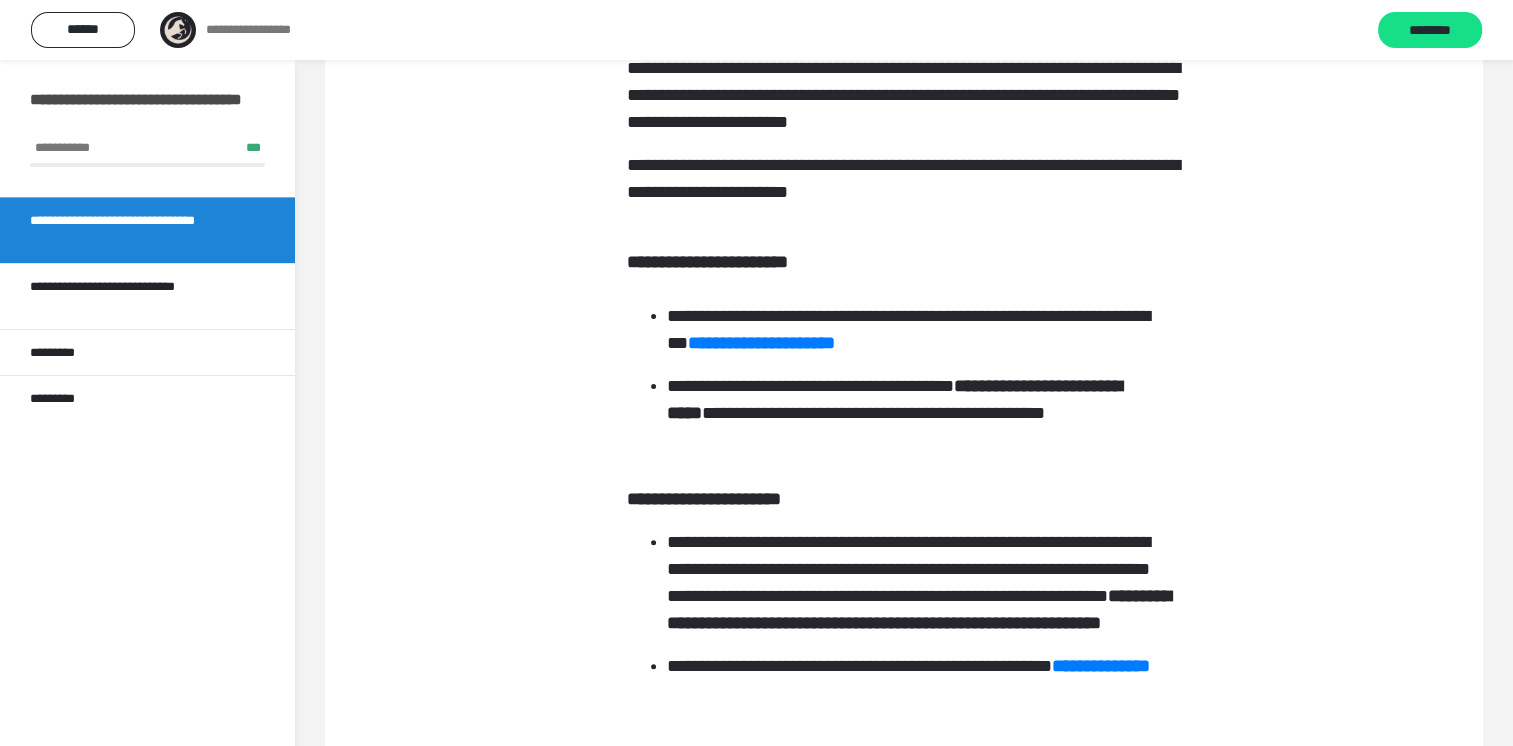 scroll, scrollTop: 1066, scrollLeft: 0, axis: vertical 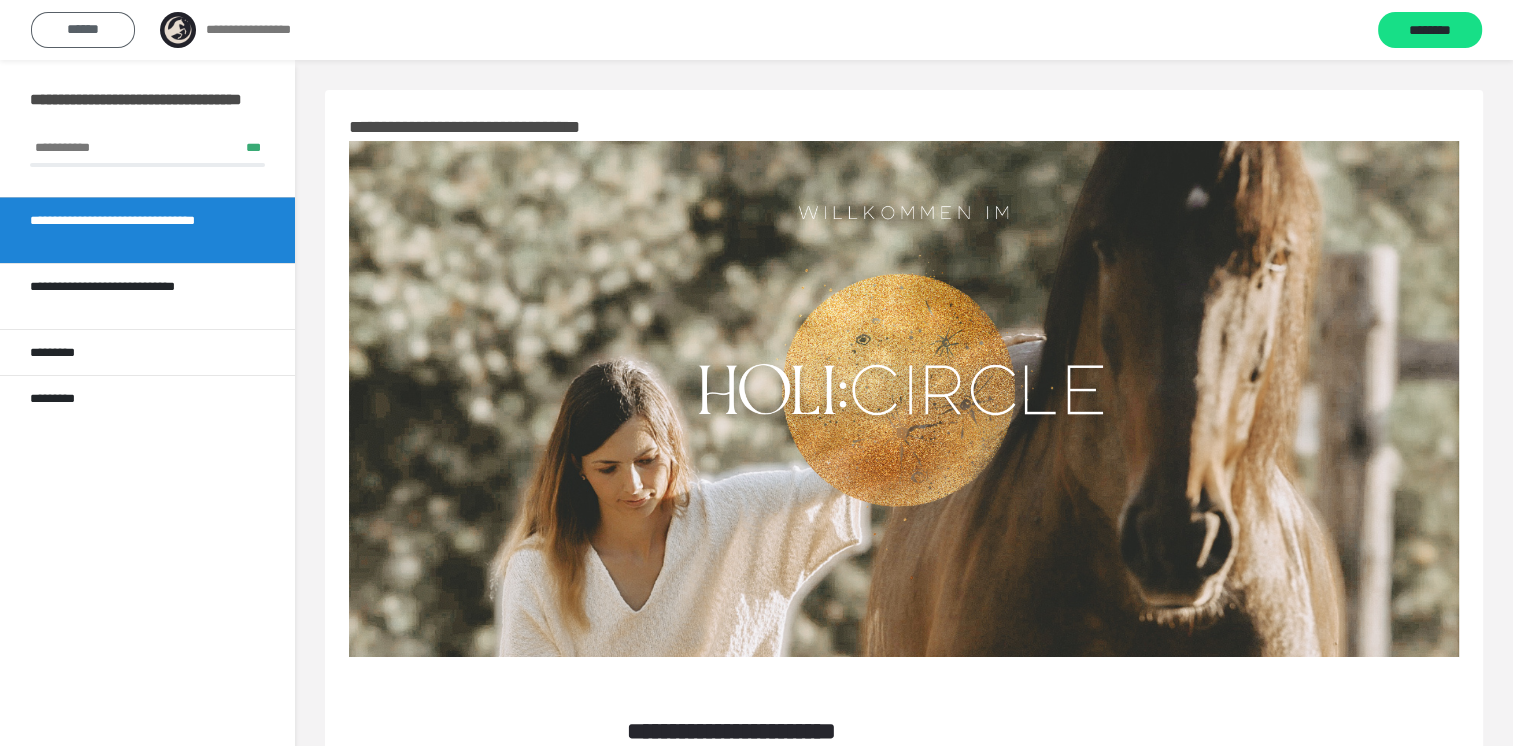click on "******" at bounding box center (83, 29) 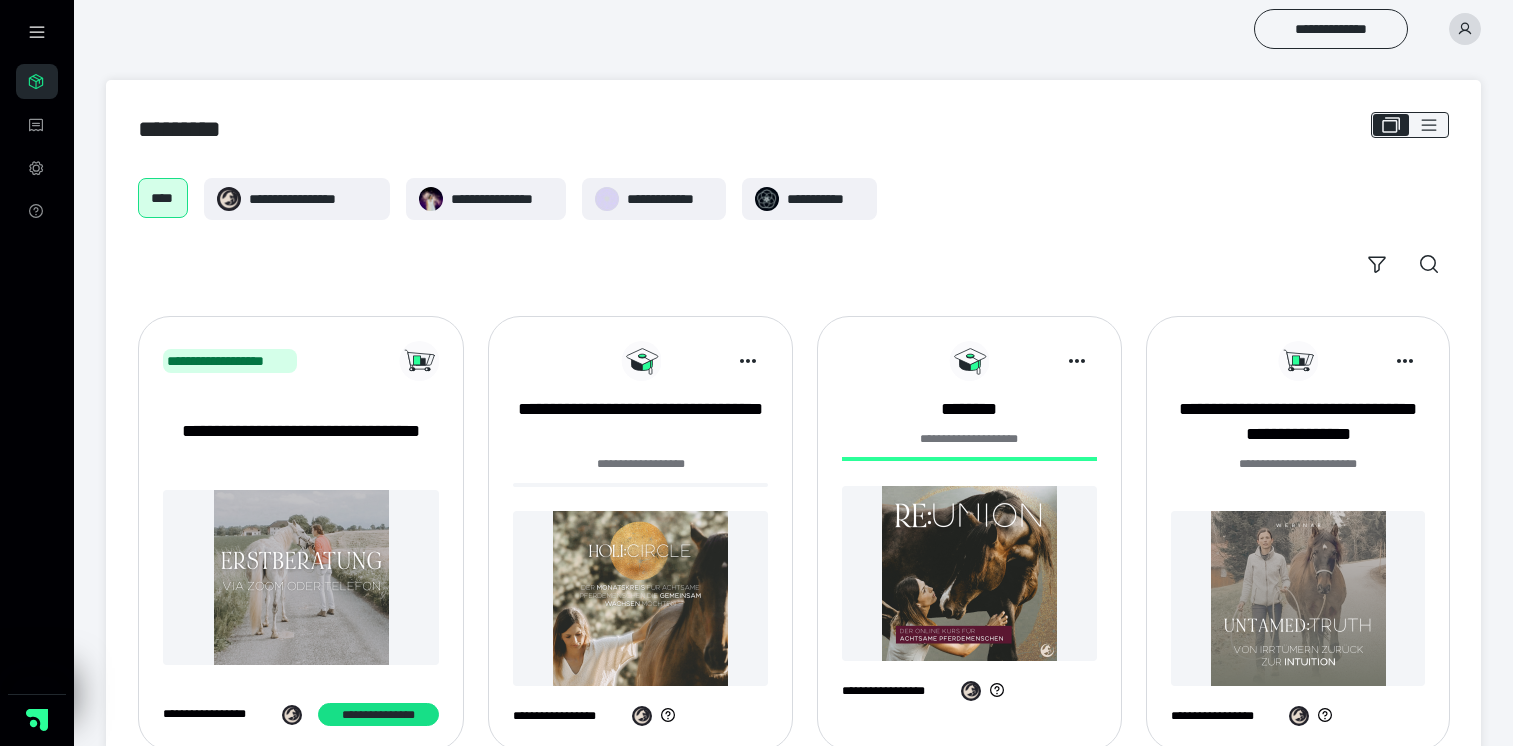 scroll, scrollTop: 0, scrollLeft: 0, axis: both 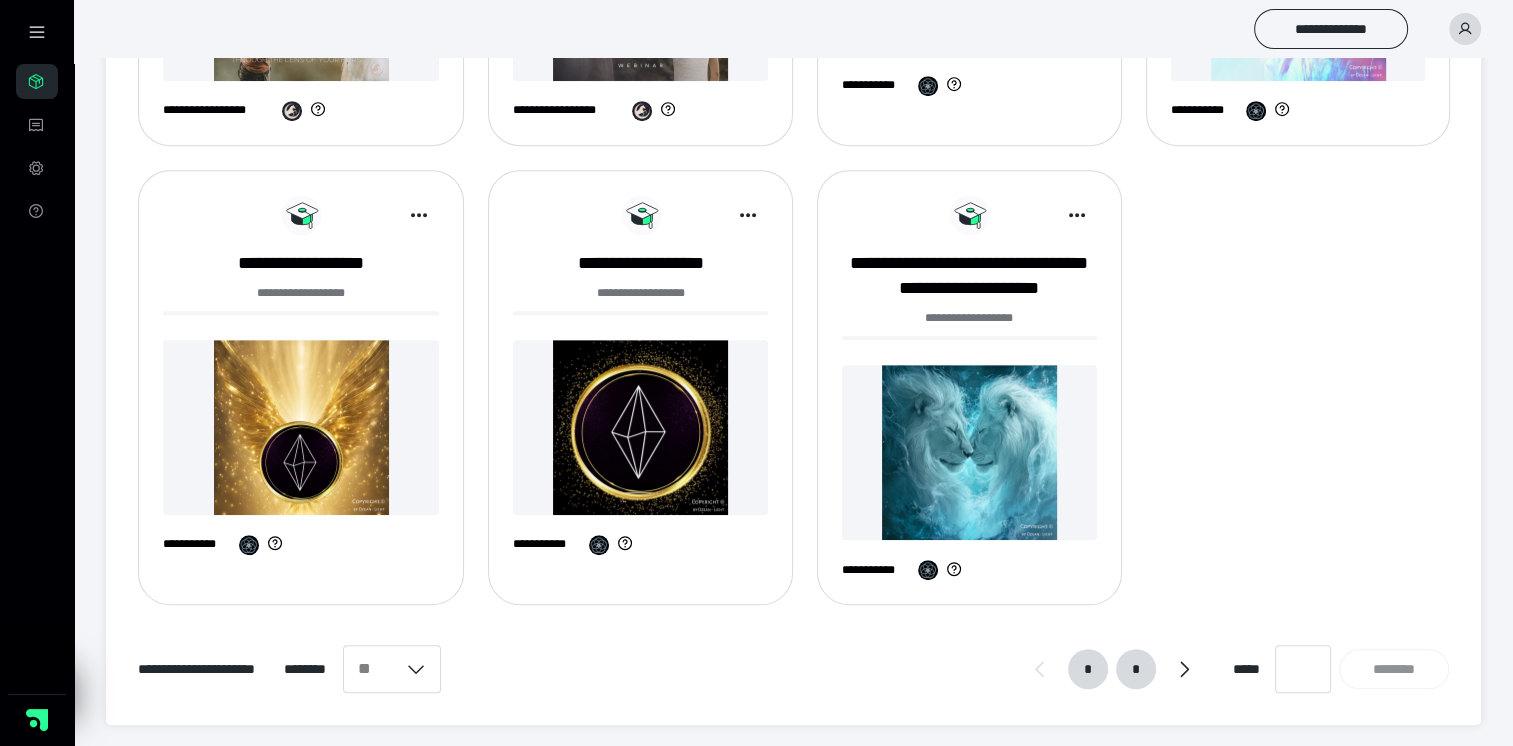 click on "*" at bounding box center (1136, 669) 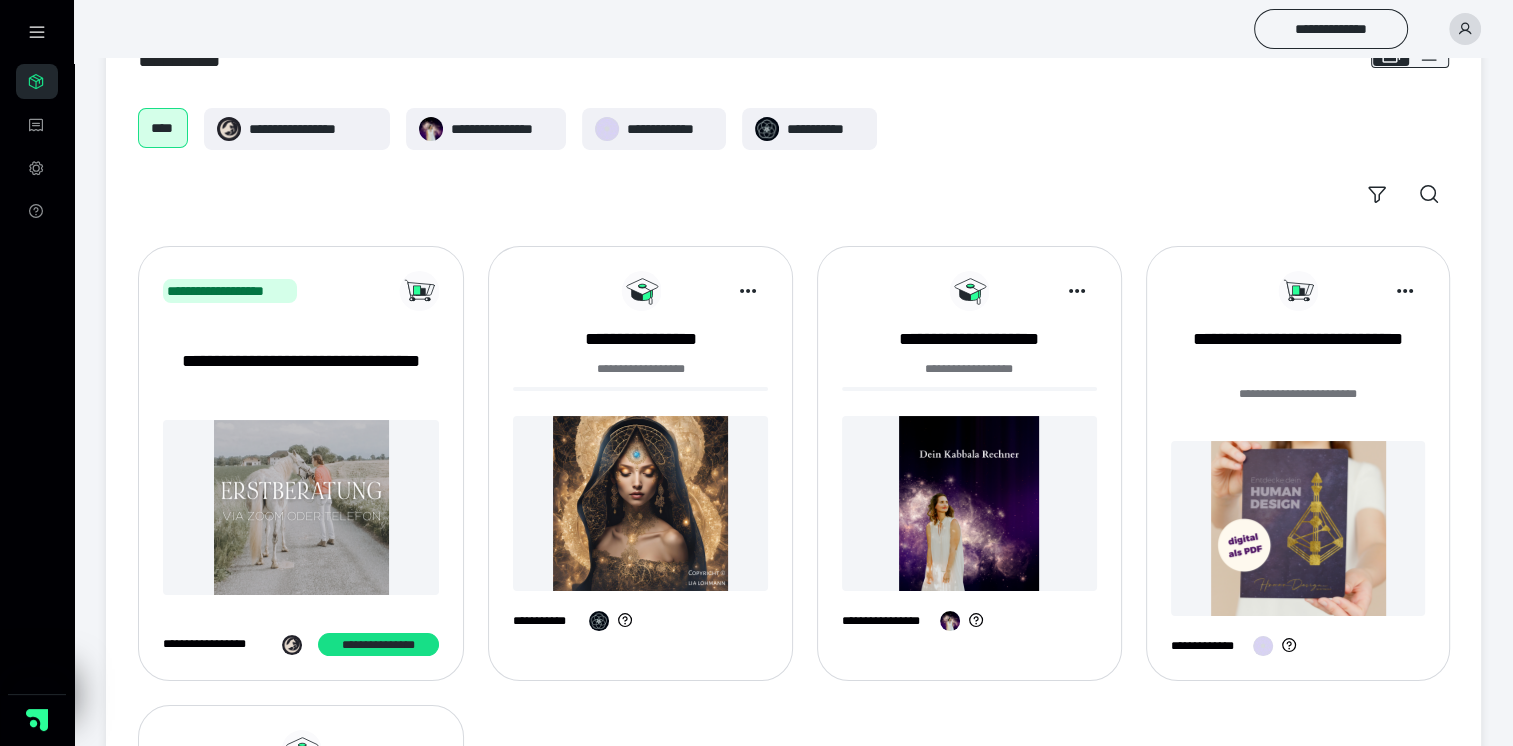 scroll, scrollTop: 93, scrollLeft: 0, axis: vertical 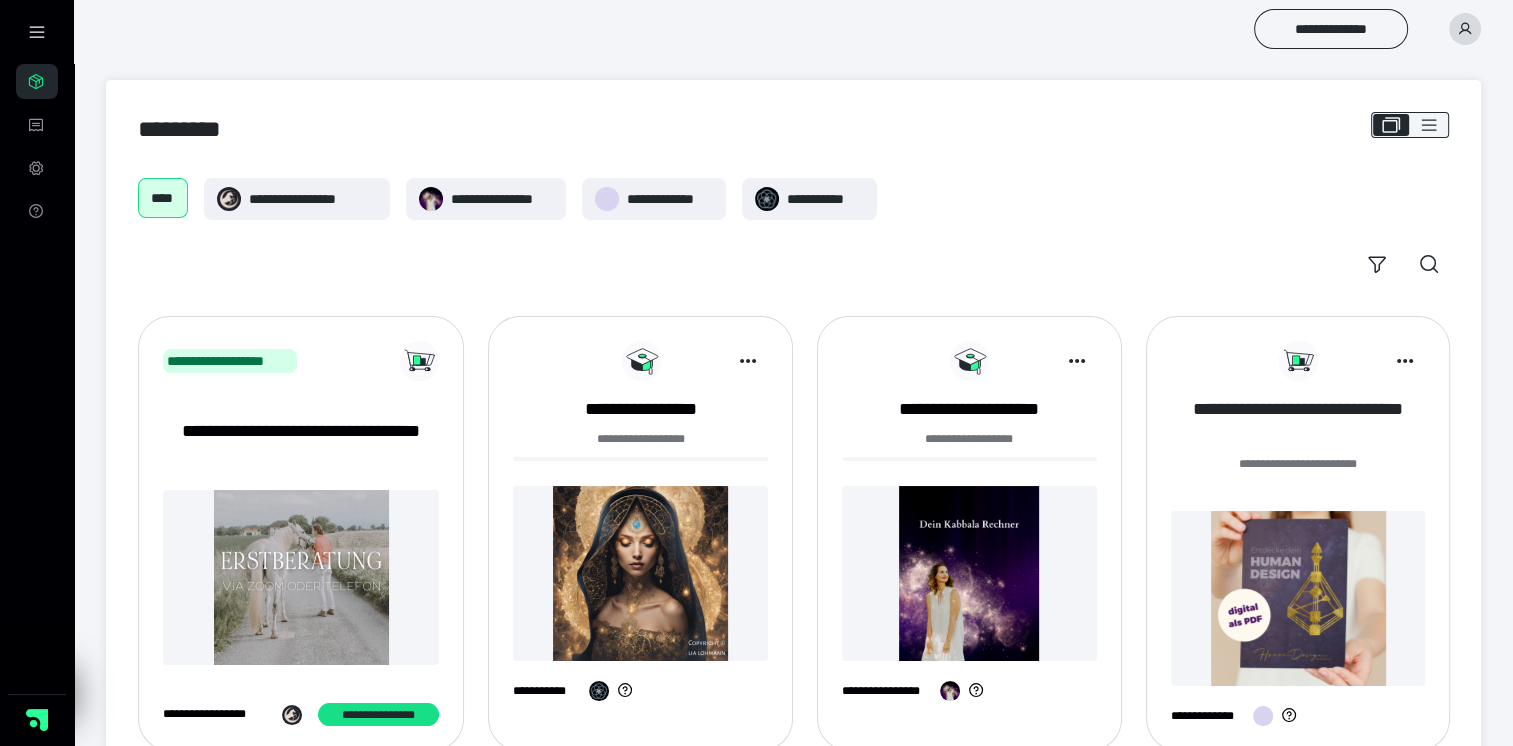 click on "**********" at bounding box center (1298, 422) 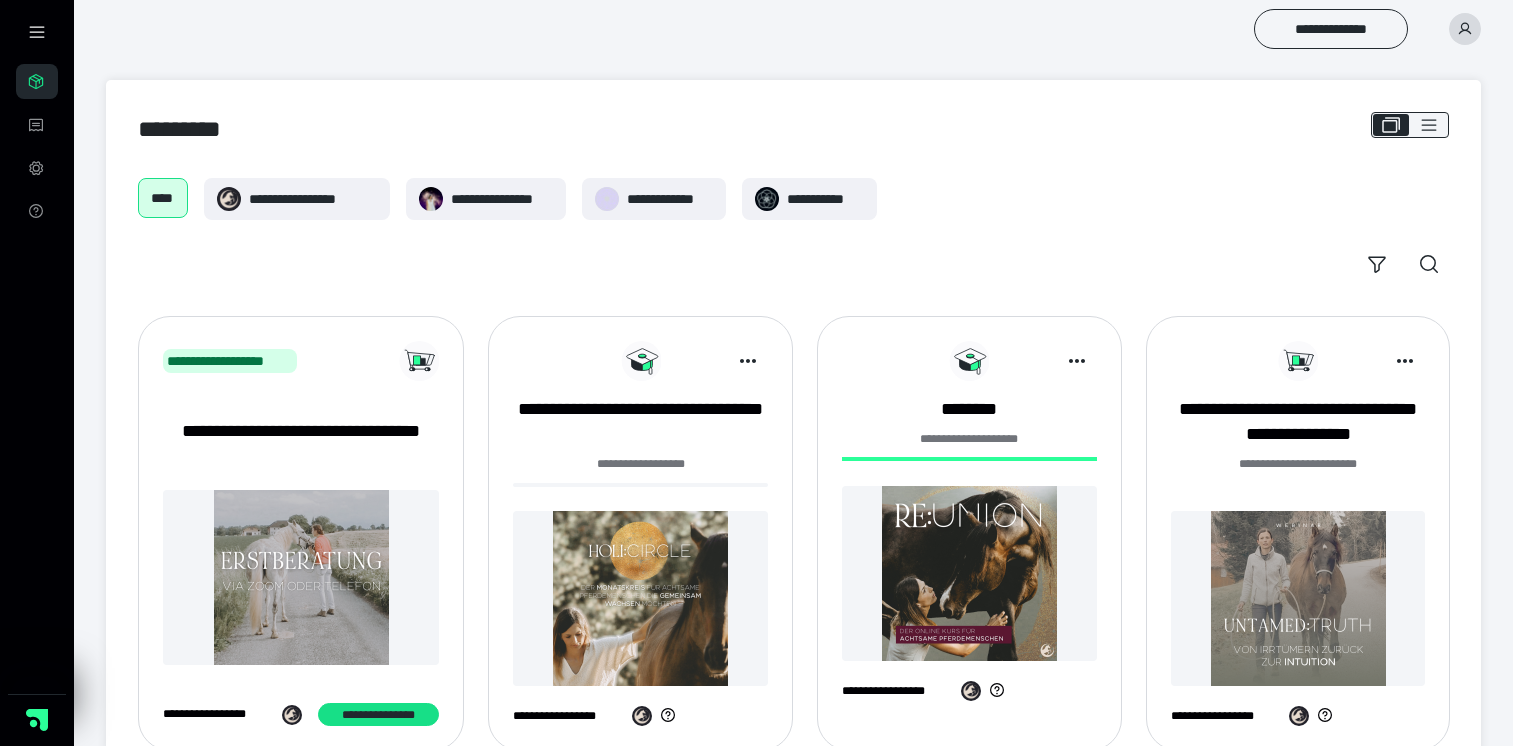 scroll, scrollTop: 0, scrollLeft: 0, axis: both 